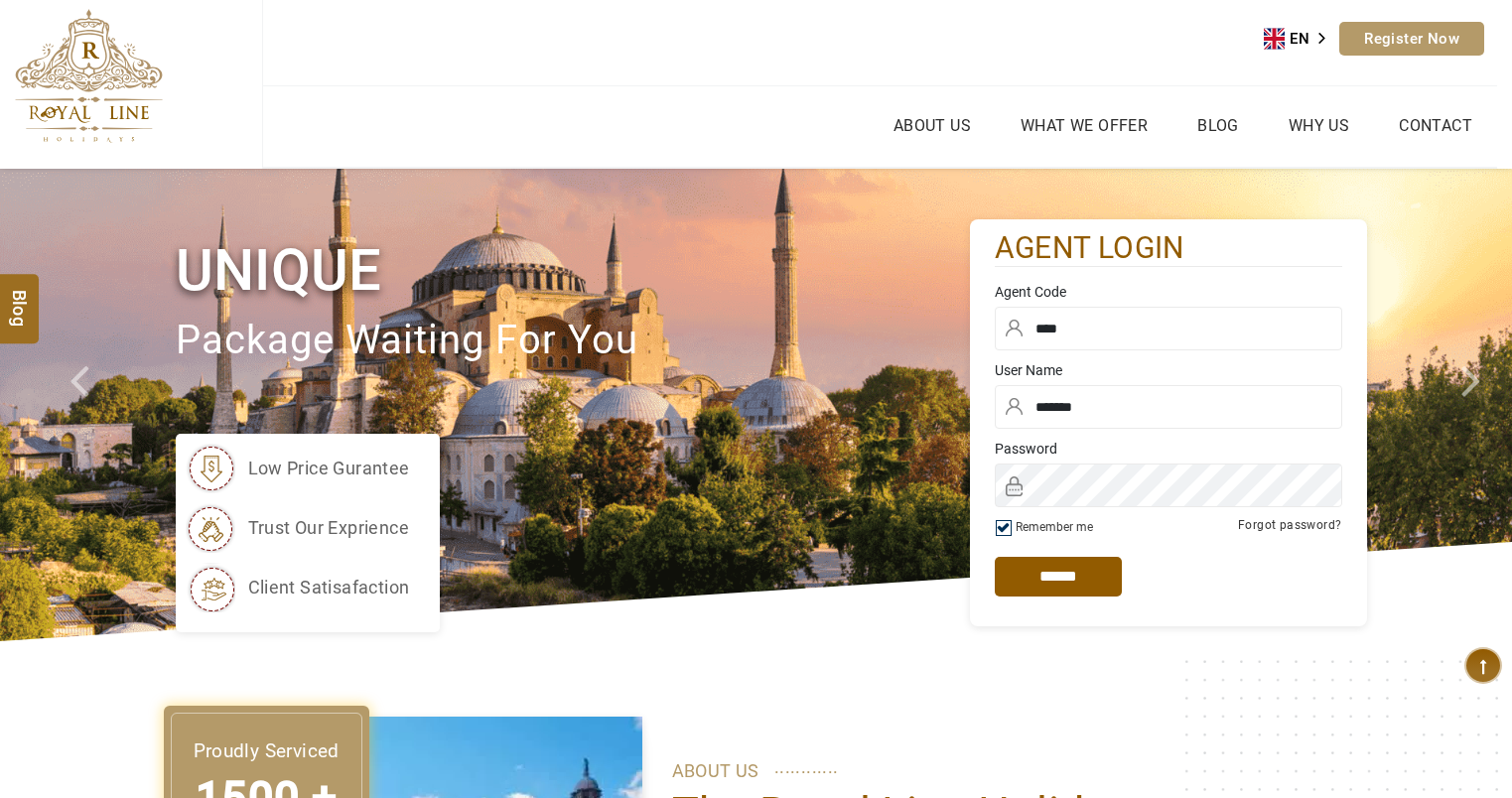 scroll, scrollTop: 0, scrollLeft: 0, axis: both 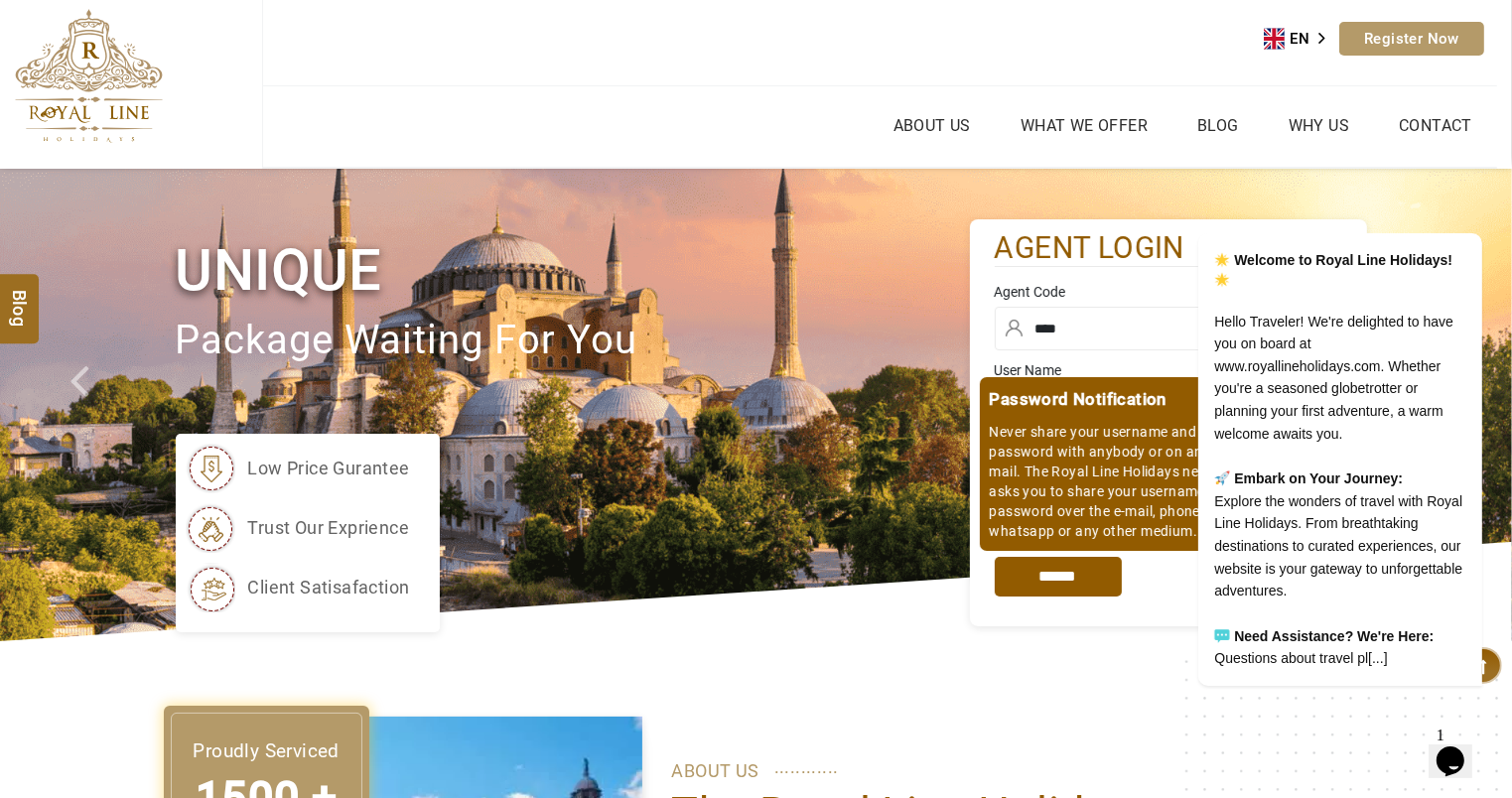 click on "*****" at bounding box center (1058, 577) 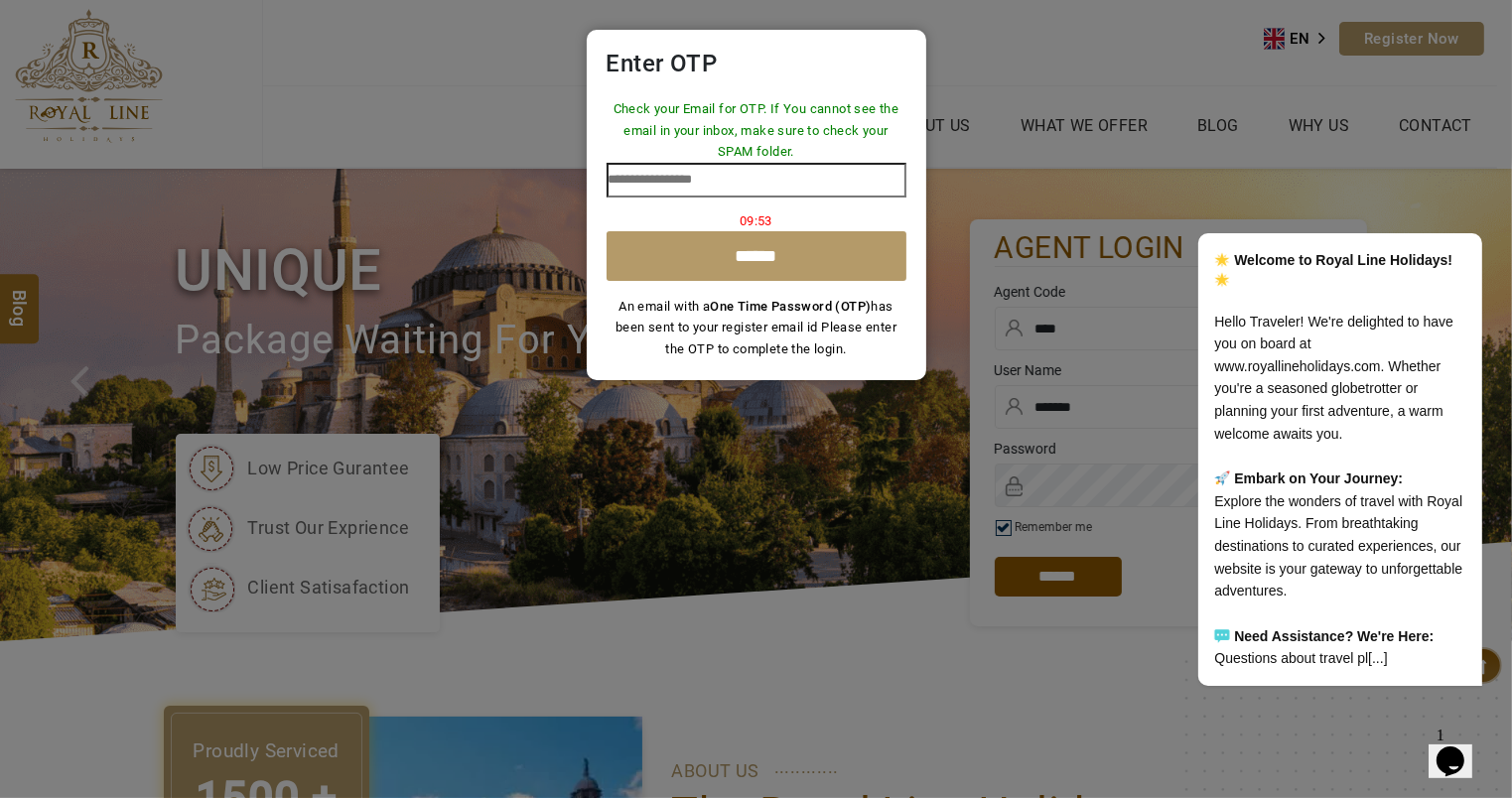click at bounding box center (756, 180) 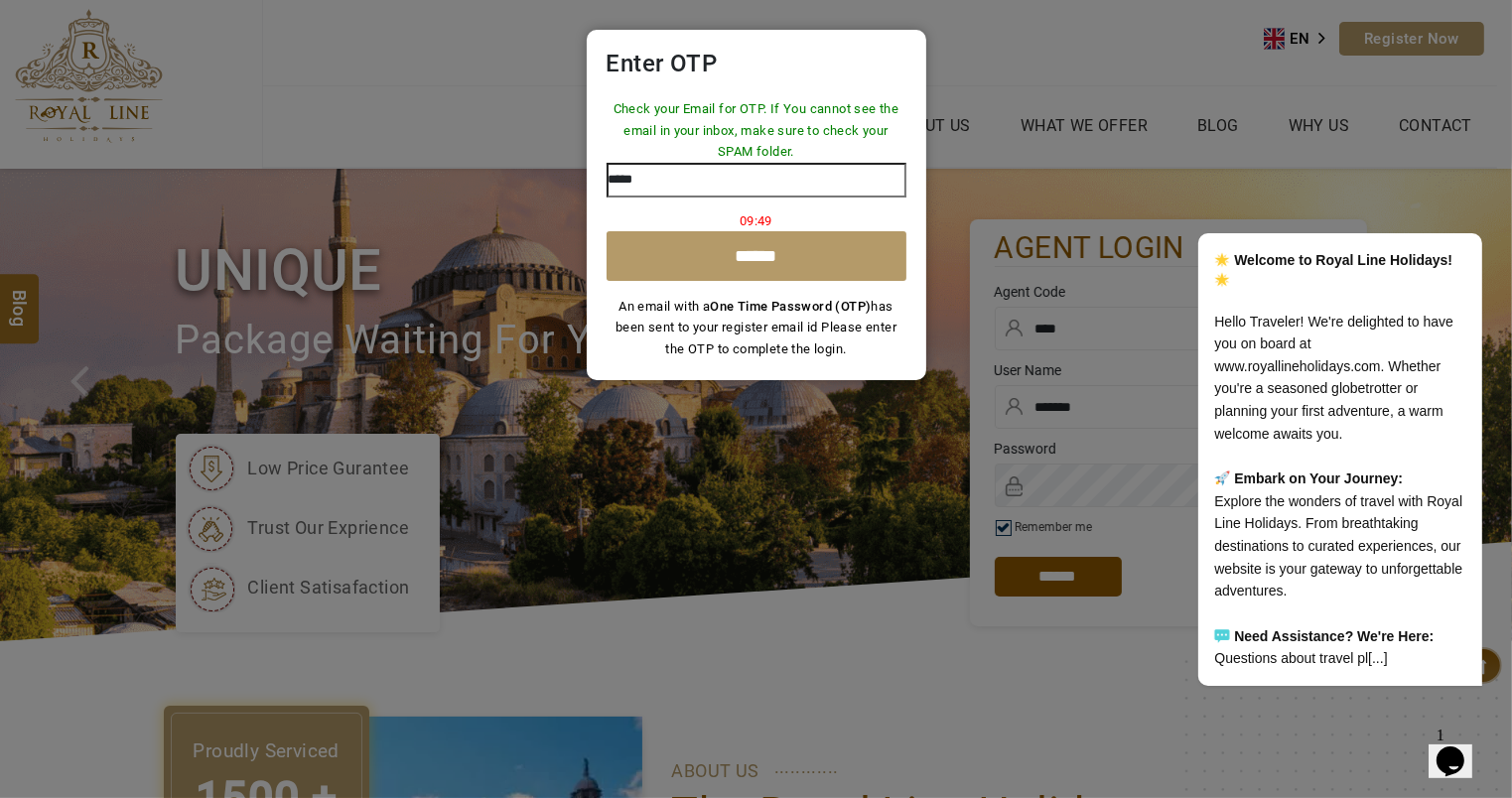 type on "*****" 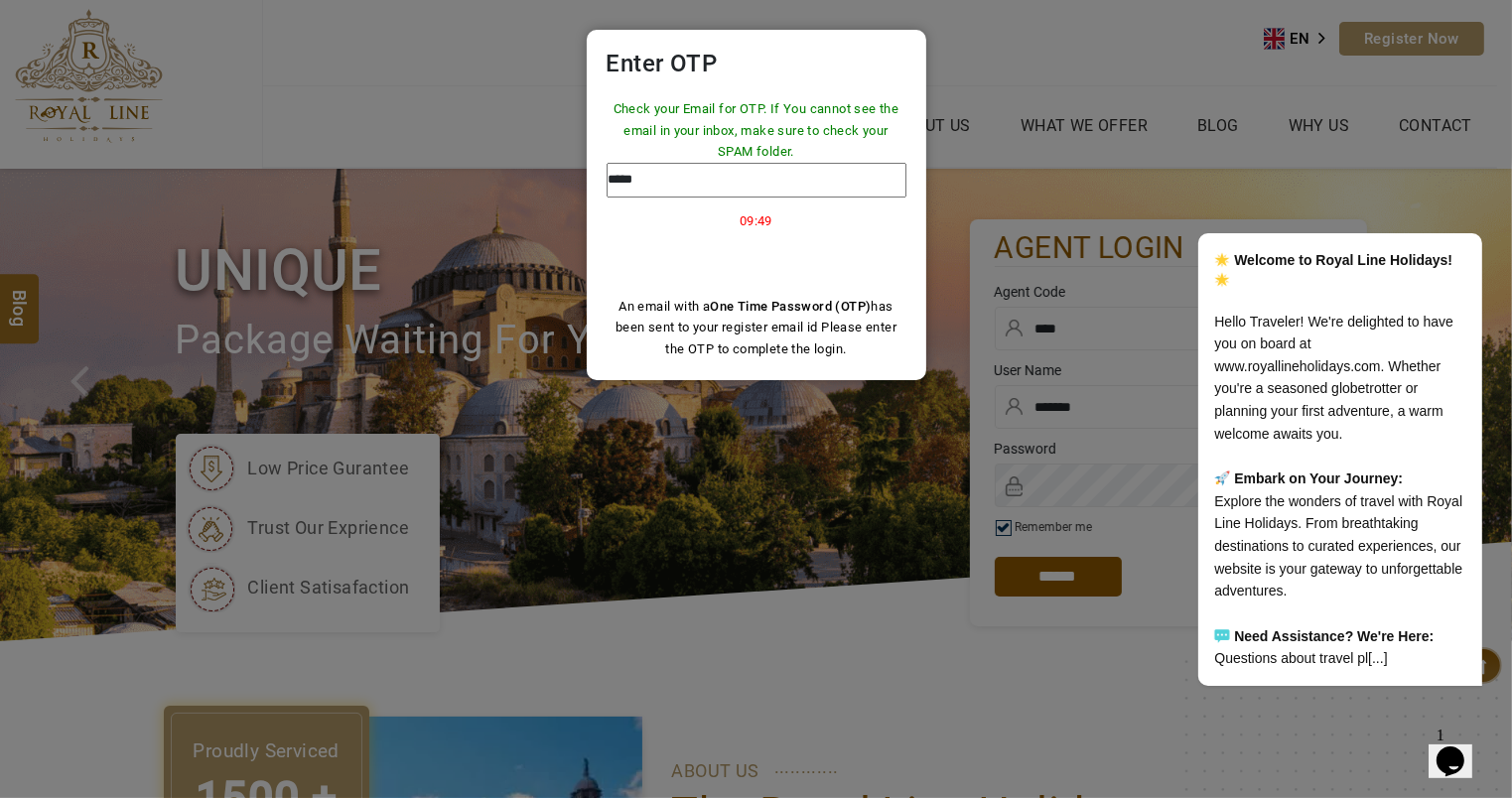 drag, startPoint x: 774, startPoint y: 271, endPoint x: 1075, endPoint y: 239, distance: 302.6962 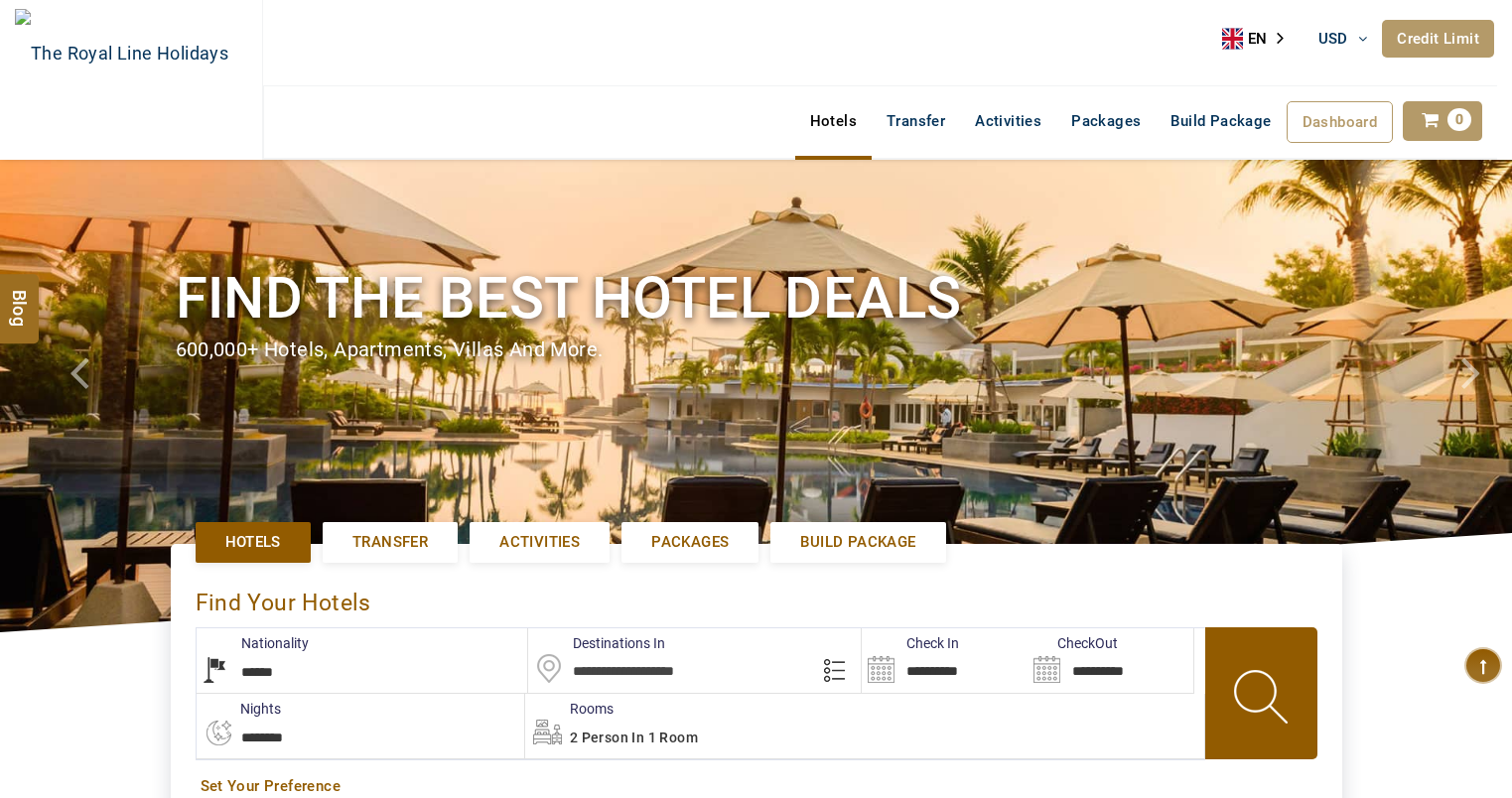 scroll, scrollTop: 0, scrollLeft: 0, axis: both 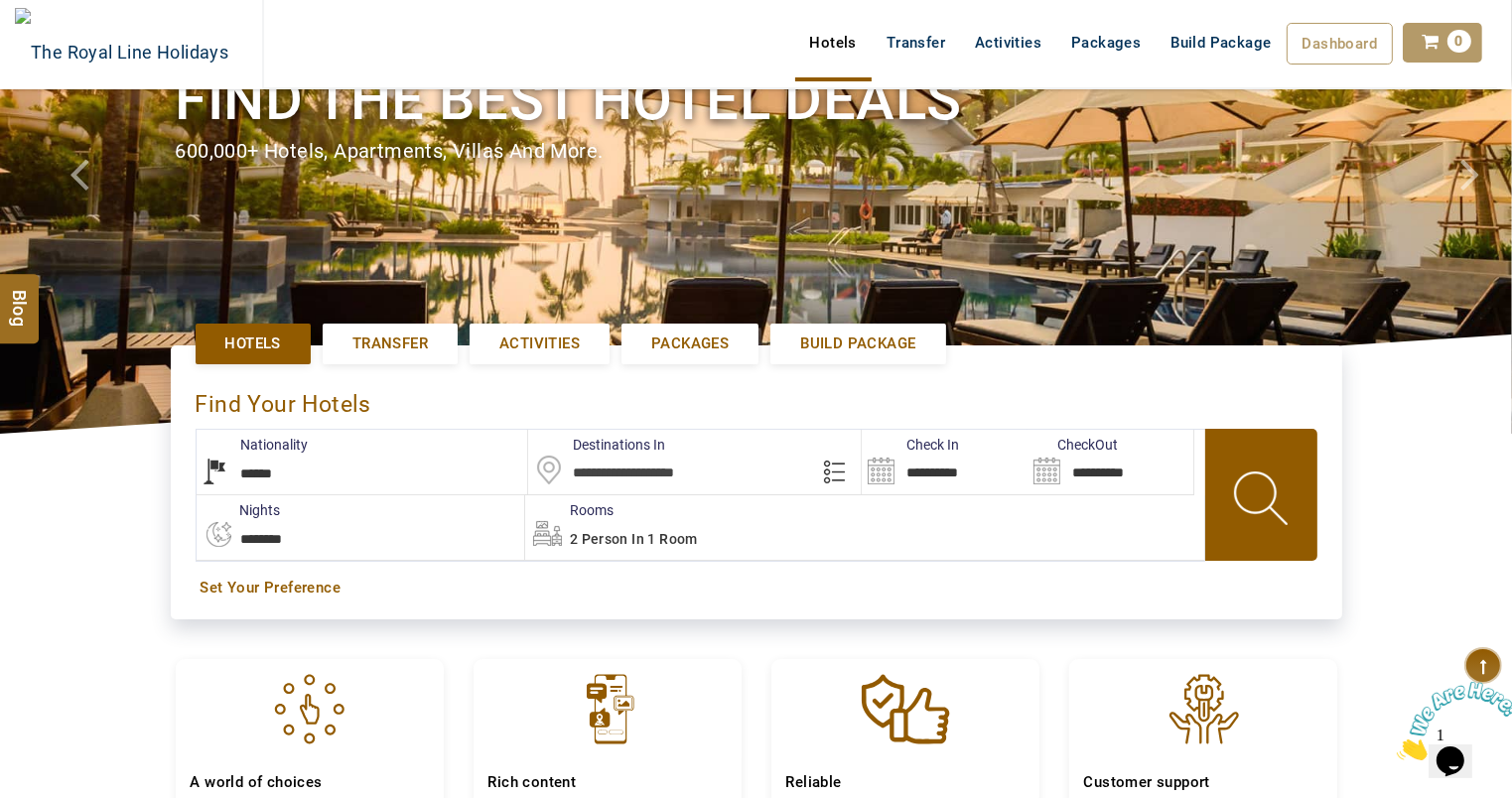 click at bounding box center (694, 462) 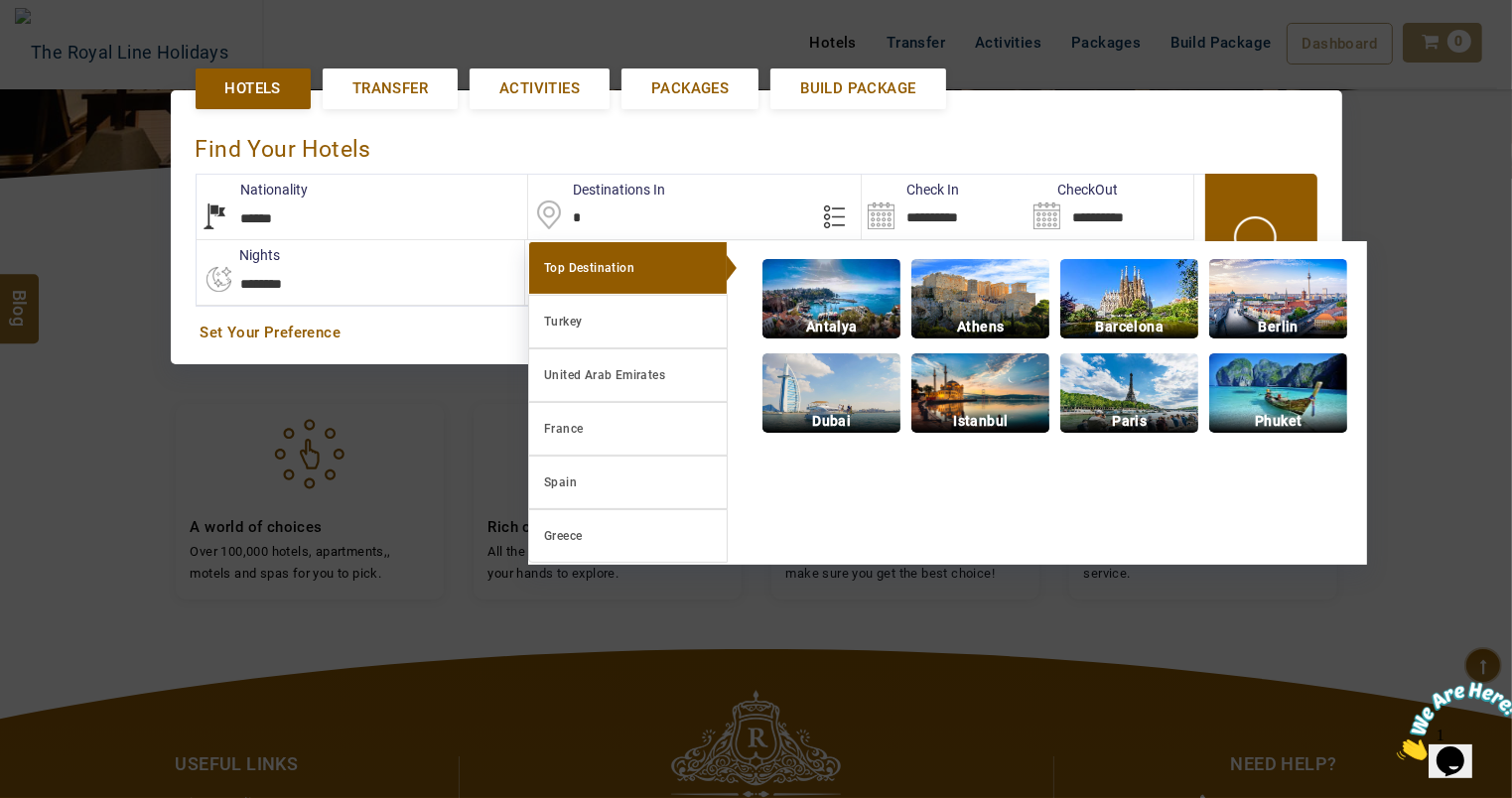 scroll, scrollTop: 457, scrollLeft: 0, axis: vertical 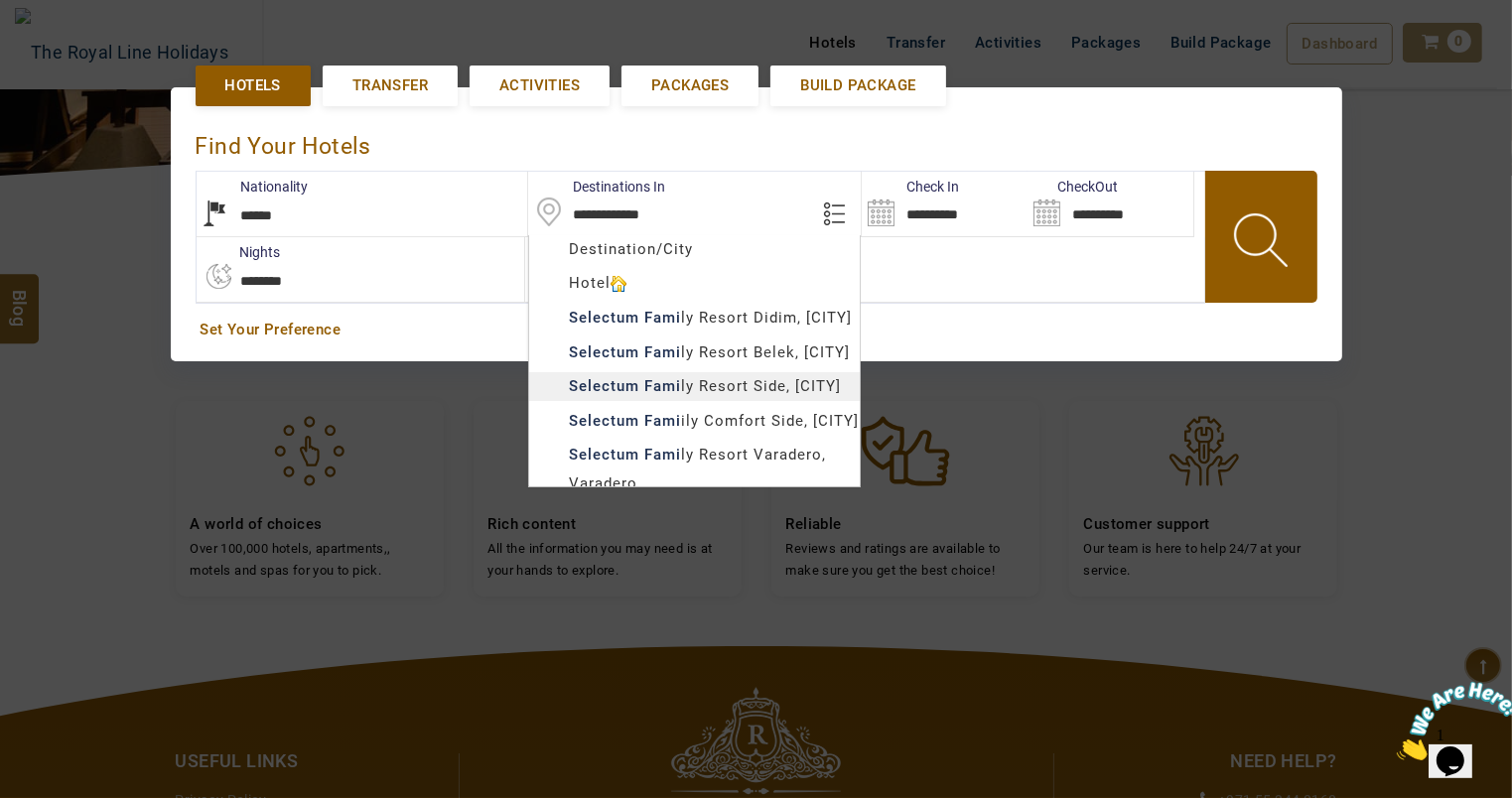 type on "**********" 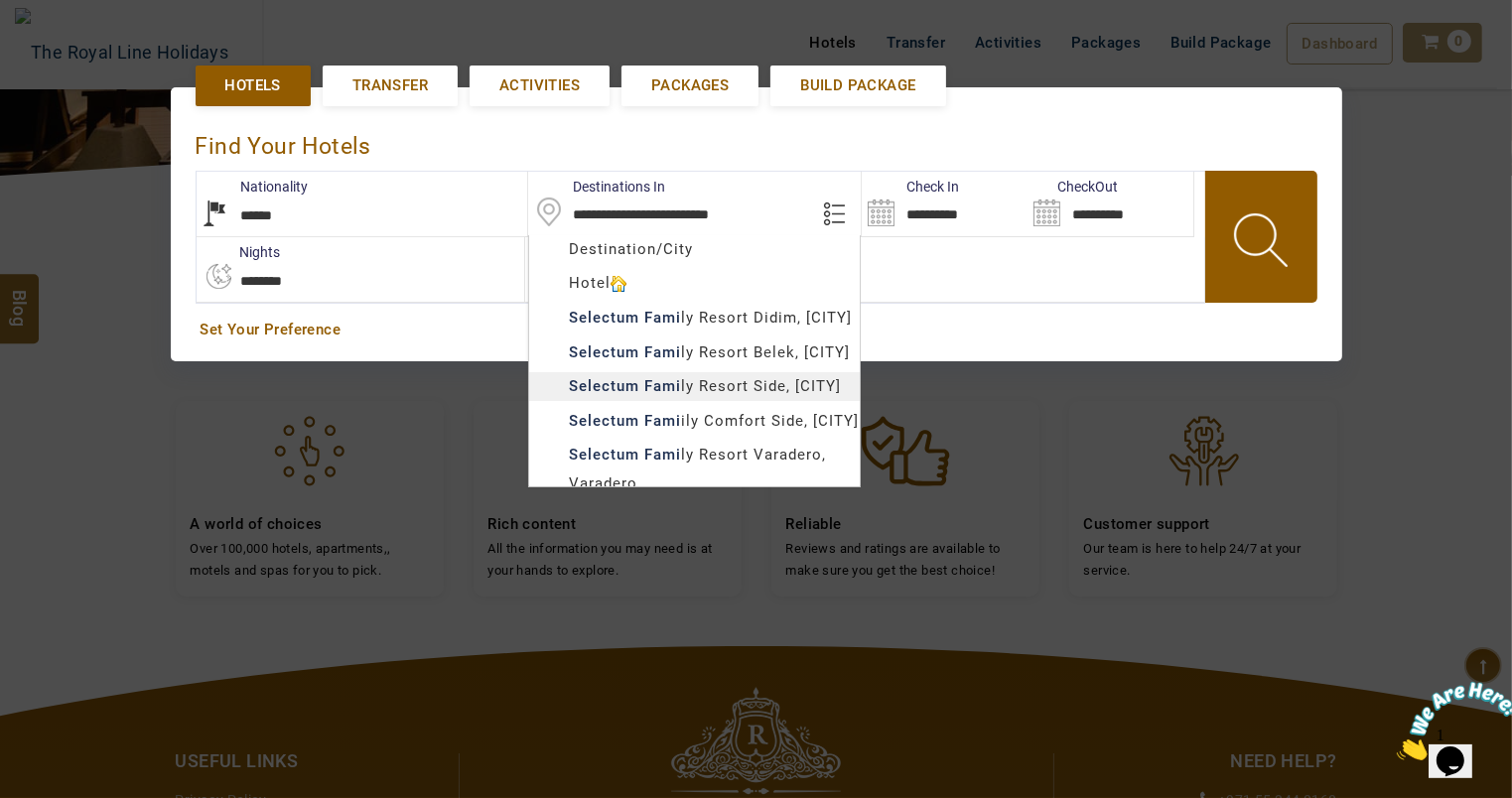 click on "OGARITE TOURISM USD AED  AED EUR  € USD  $ INR  ₹ THB  ฿ IDR  Rp BHD  BHD TRY  ₺ Credit Limit EN HE AR ES PT ZH Helpline
+[COUNTRY_CODE] [PHONE_NUMBER] Register Now +[COUNTRY_CODE] [PHONE_NUMBER] [EMAIL] About Us What we Offer Blog Why Us Contact Hotels  Transfer Activities Packages Build Package Dashboard My Profile My Booking My Reports My Quotation Sign Out 0 Points Redeem Now To Redeem 0 Points Future Points  93   Points Credit Limit Credit Limit USD 3000.00 70% Complete Used USD 464.71 Available USD 2535.29 Setting  Looks like you haven't added anything to your cart yet Countinue Shopping ******* ****** Please Wait.. Blog demo
Remember me Forgot
password? LOG IN Don't have an account?   Register Now My Booking View/ Print/Cancel Your Booking without Signing in Submit demo
In A Few Moment, You Will Be Celebrating Best Hotel options galore ! Check In   CheckOut Rooms Rooms Please Wait Find the best hotel deals 600,000+ hotels, apartments, villas and more. Hotels  ****" at bounding box center [756, 354] 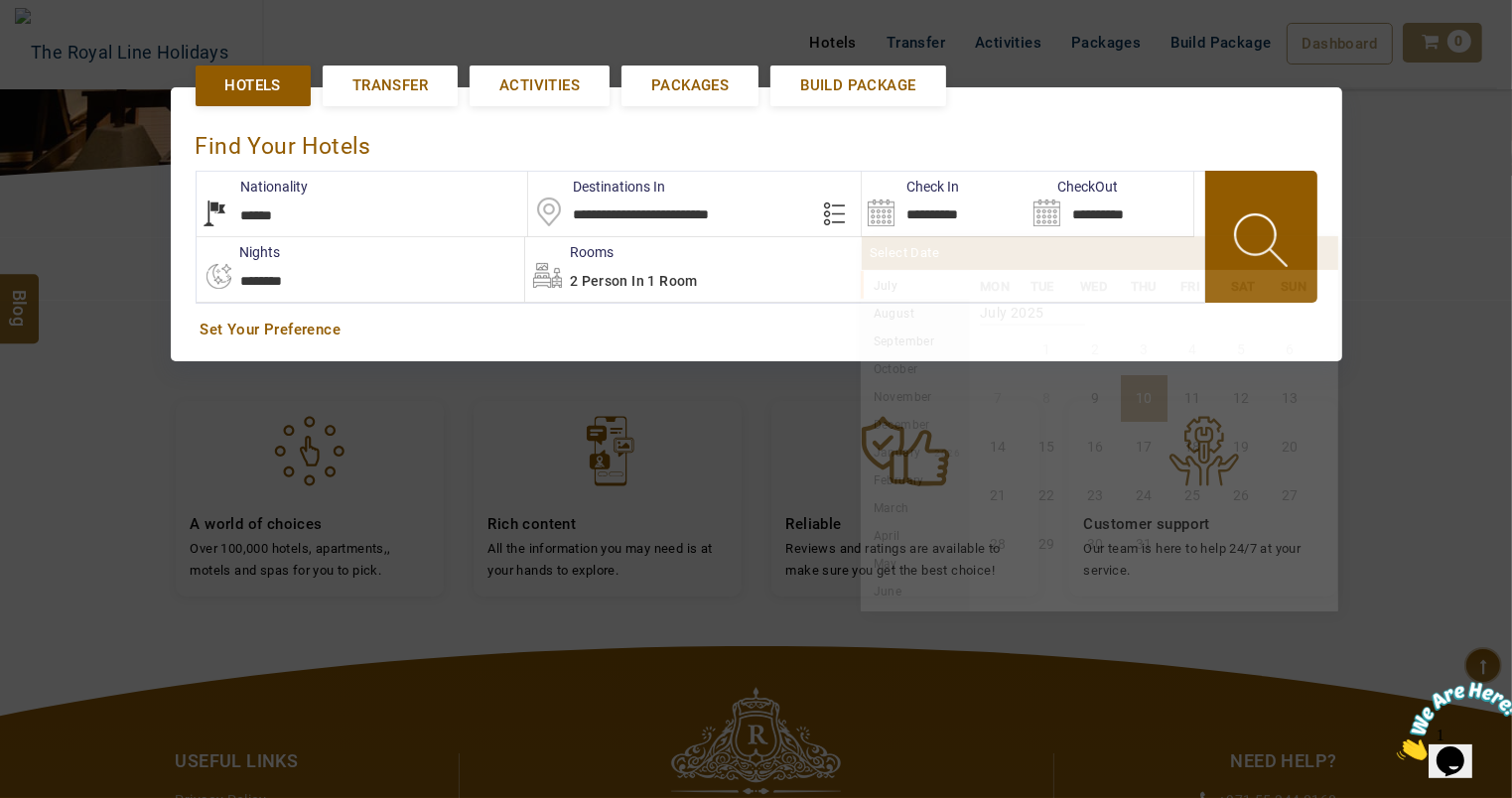 click on "**********" at bounding box center [944, 203] 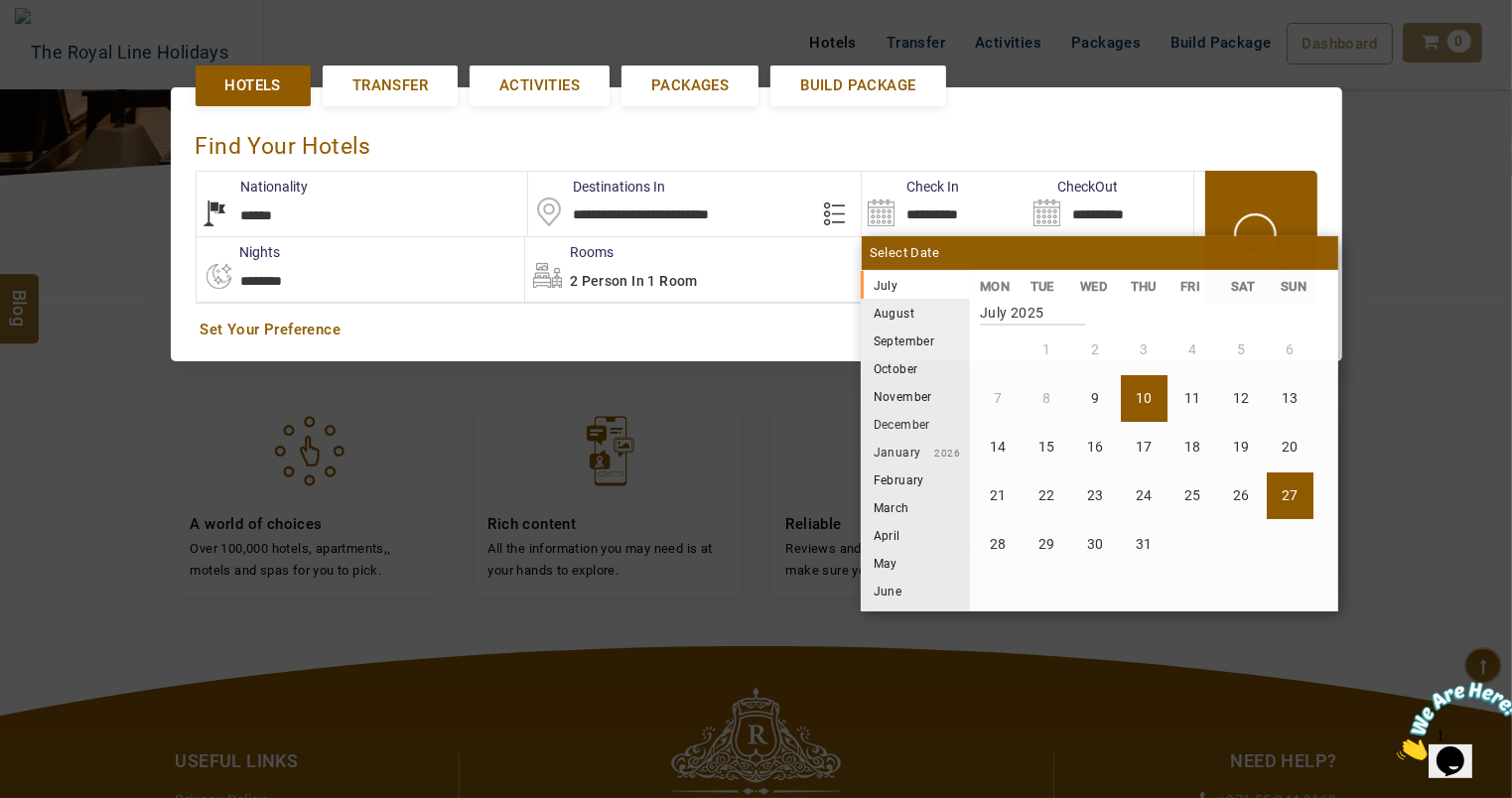 click on "27" at bounding box center (1290, 495) 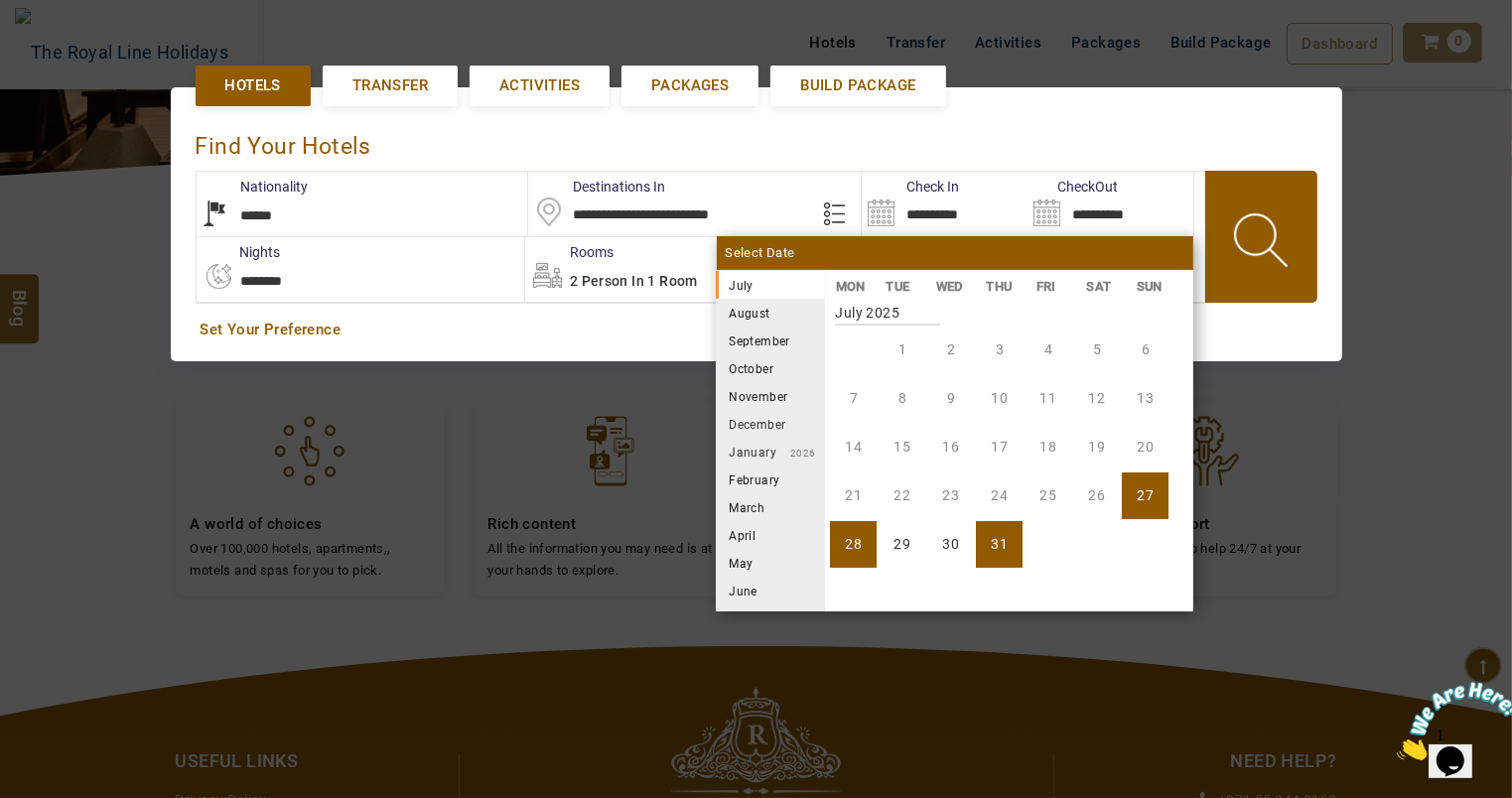 click on "31" at bounding box center (999, 544) 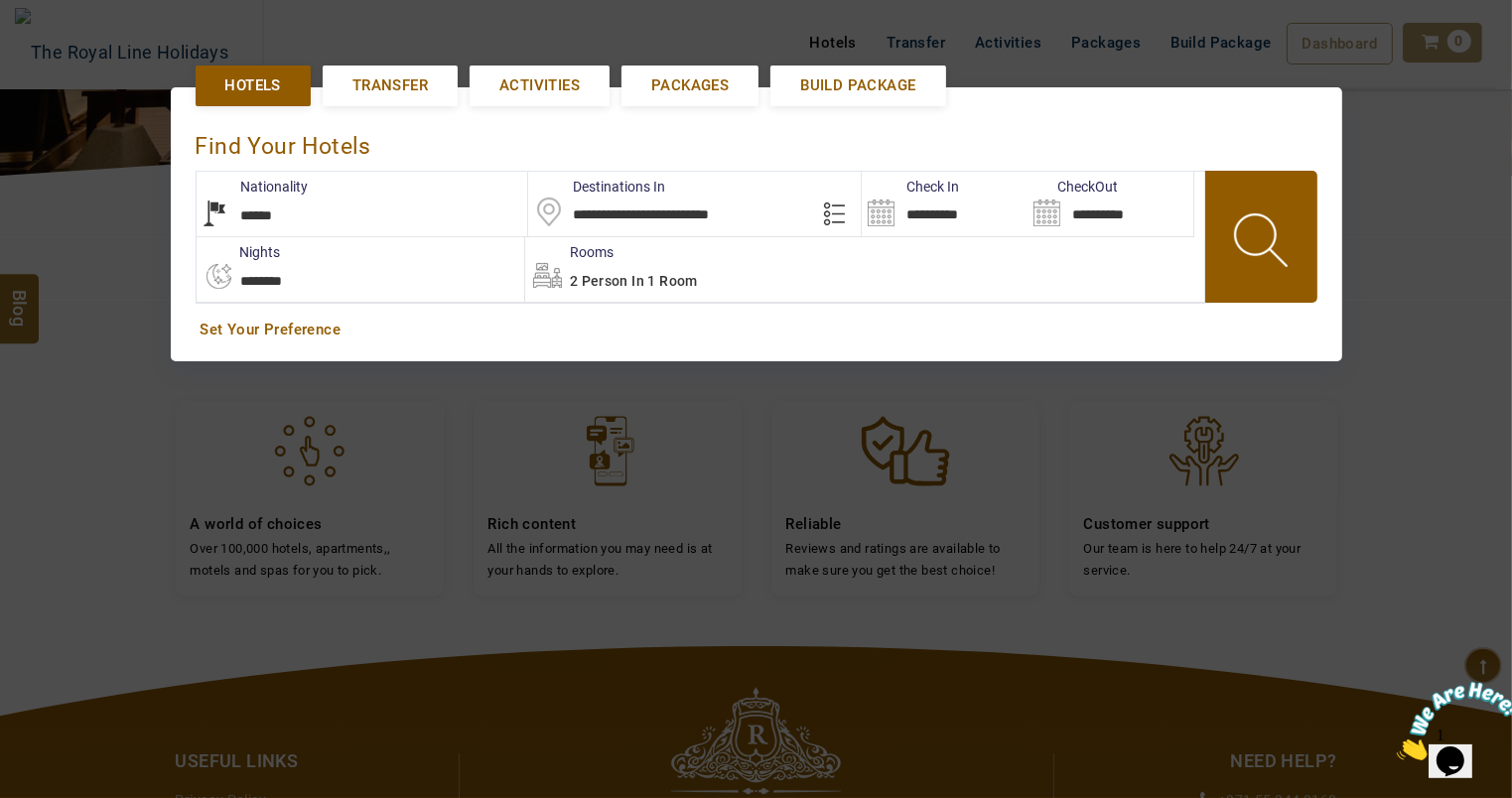 click on "**********" at bounding box center [362, 203] 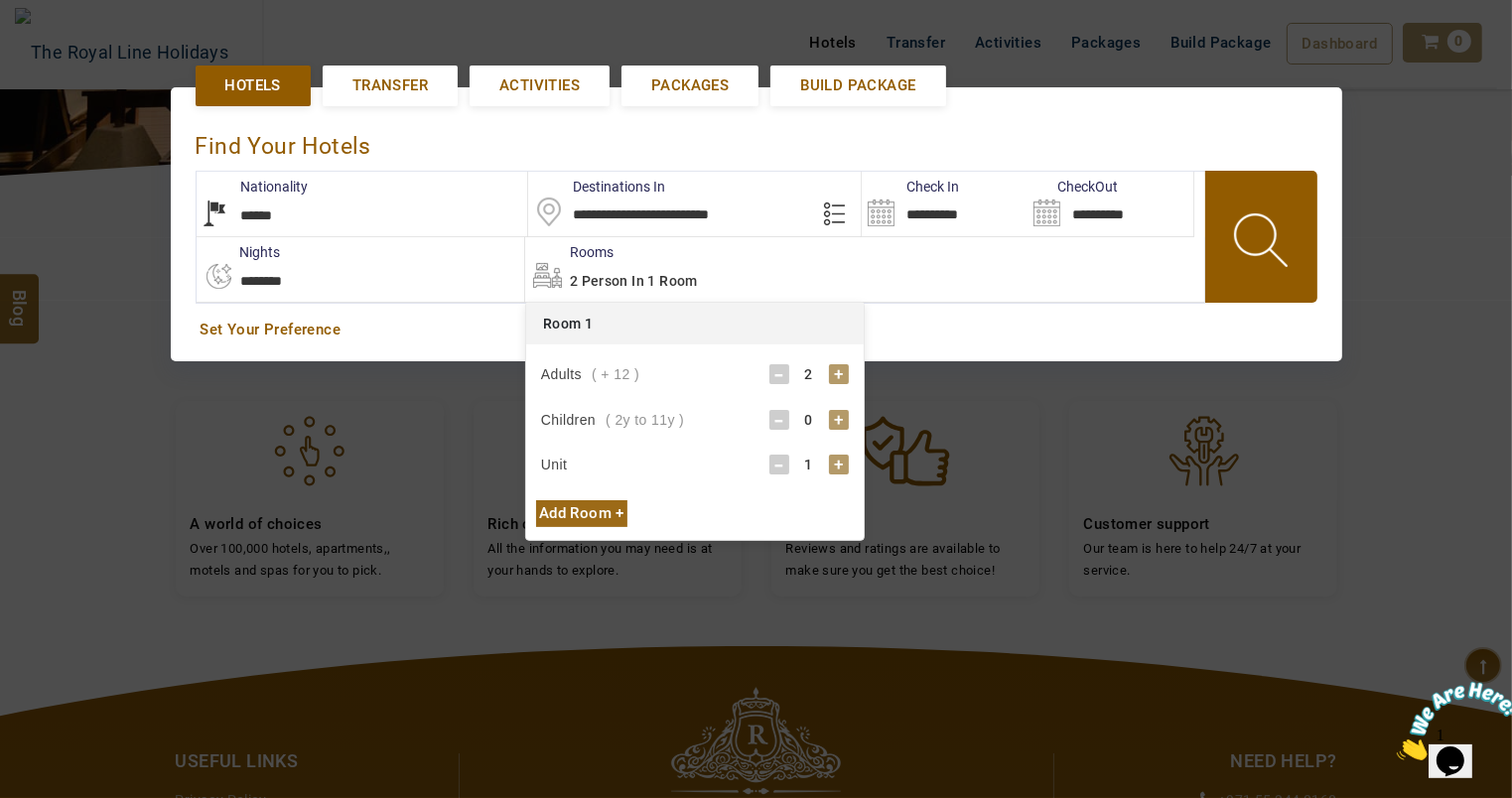 click on "+" at bounding box center (839, 374) 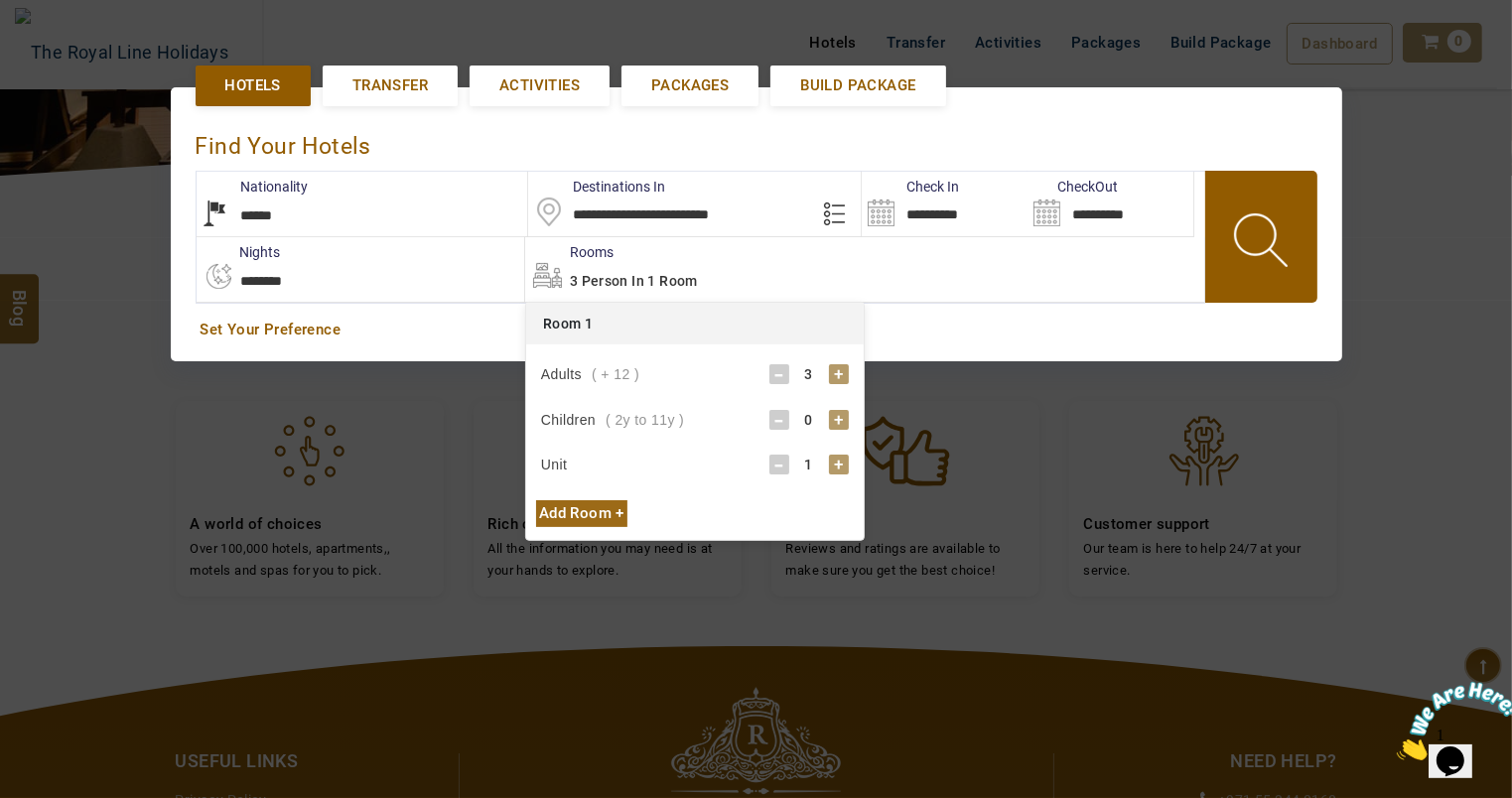 click at bounding box center [1263, 243] 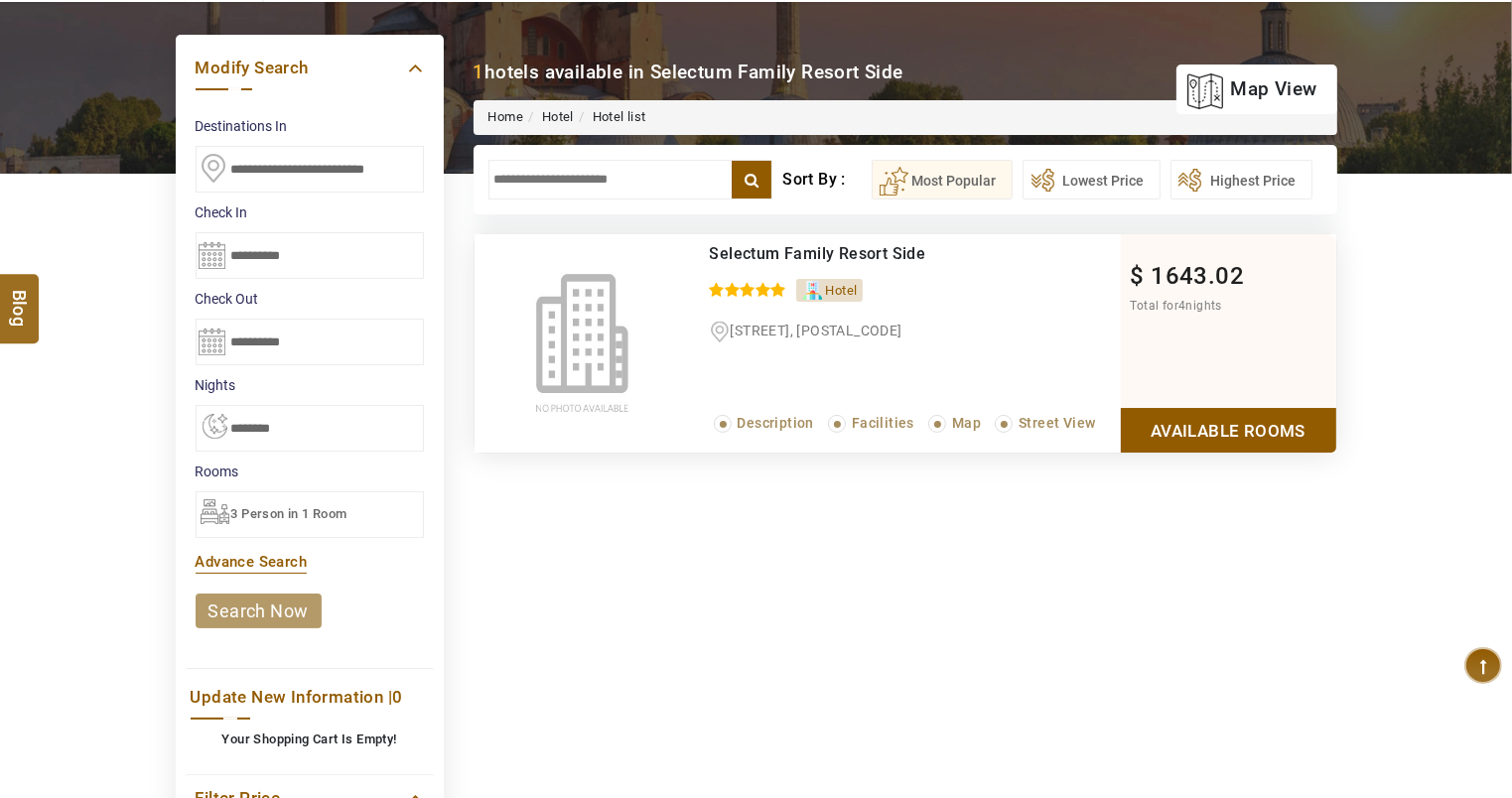 scroll, scrollTop: 199, scrollLeft: 0, axis: vertical 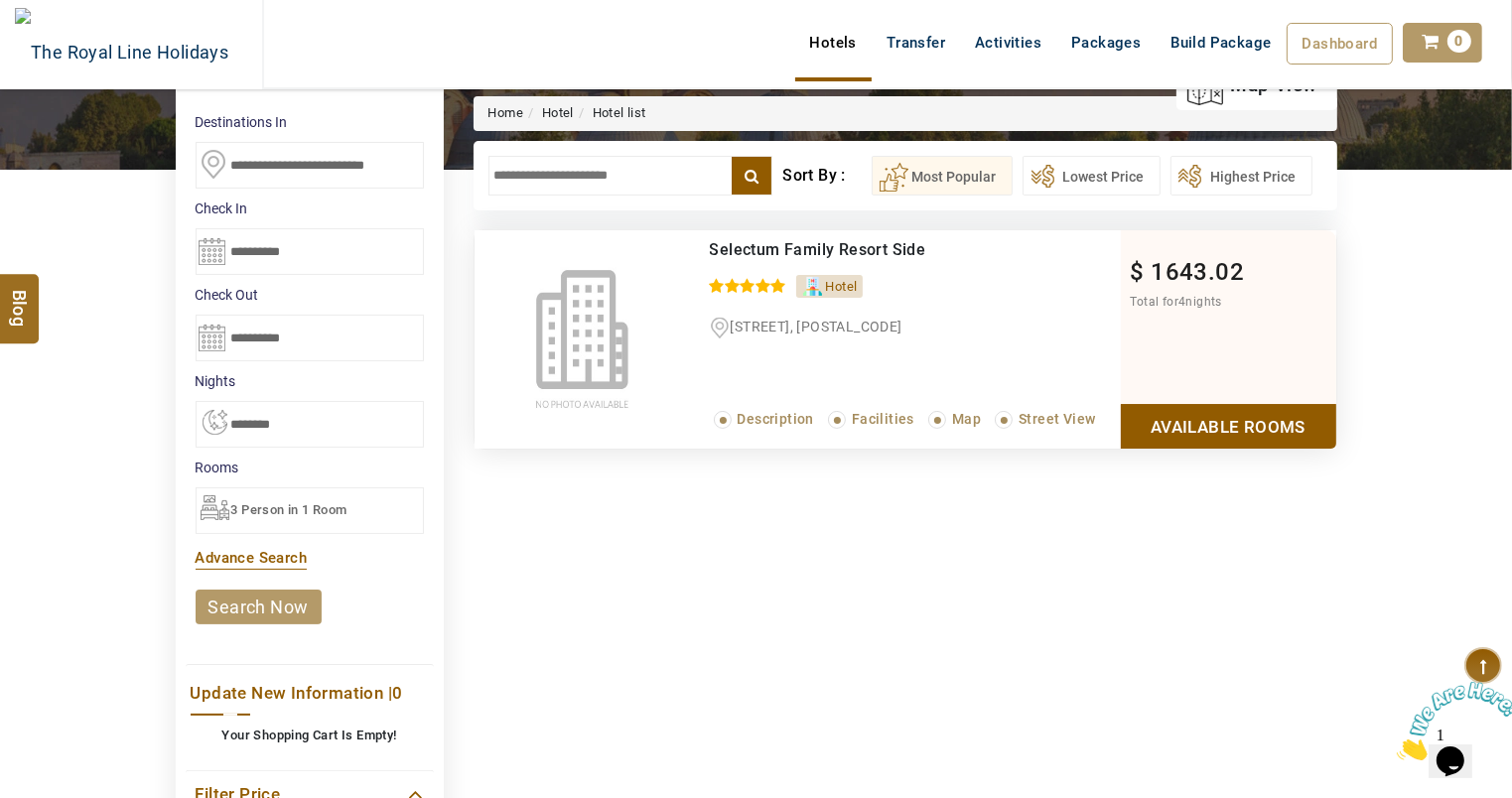 click on "Available Rooms" at bounding box center (1228, 426) 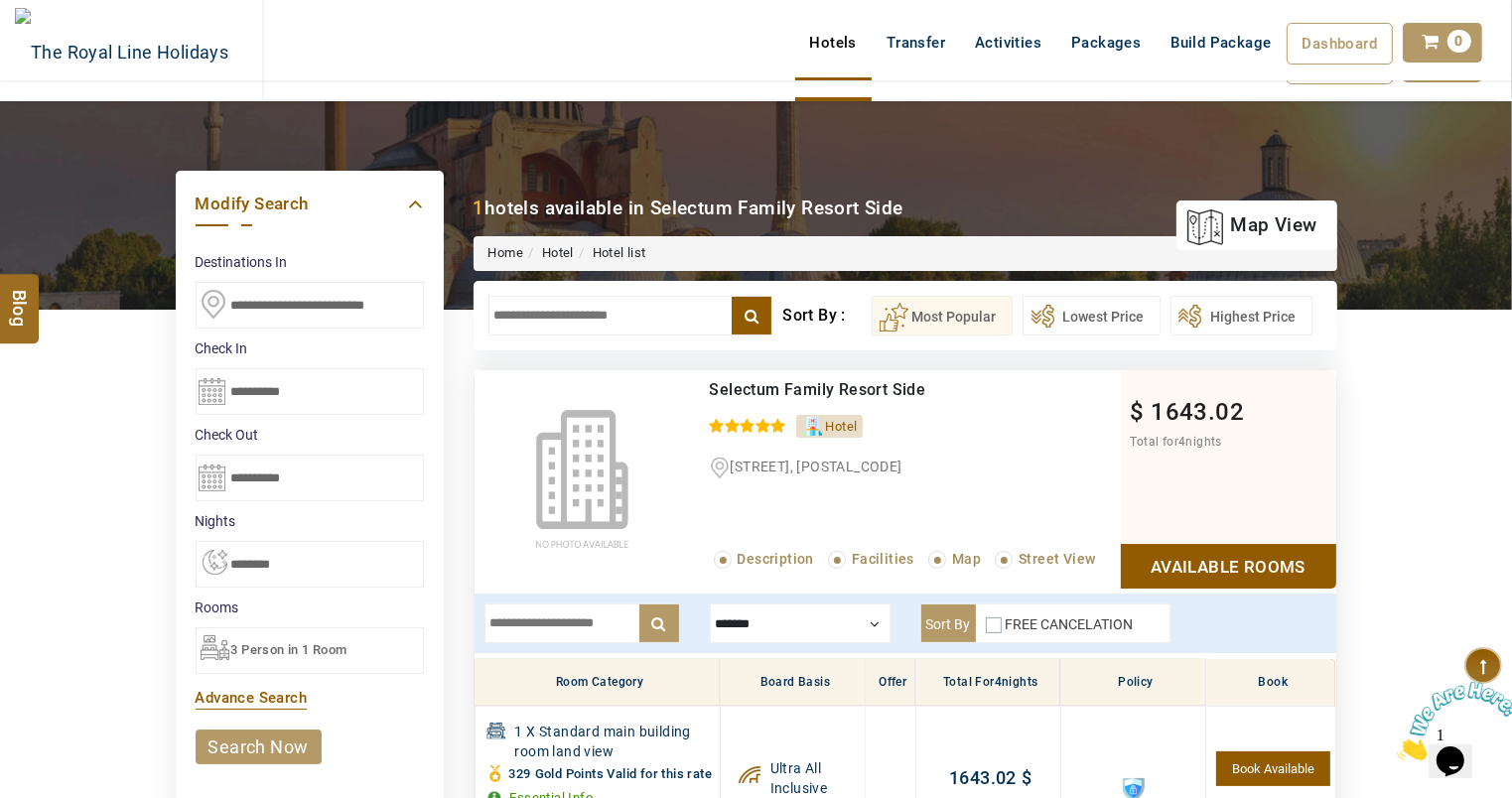 scroll, scrollTop: 0, scrollLeft: 0, axis: both 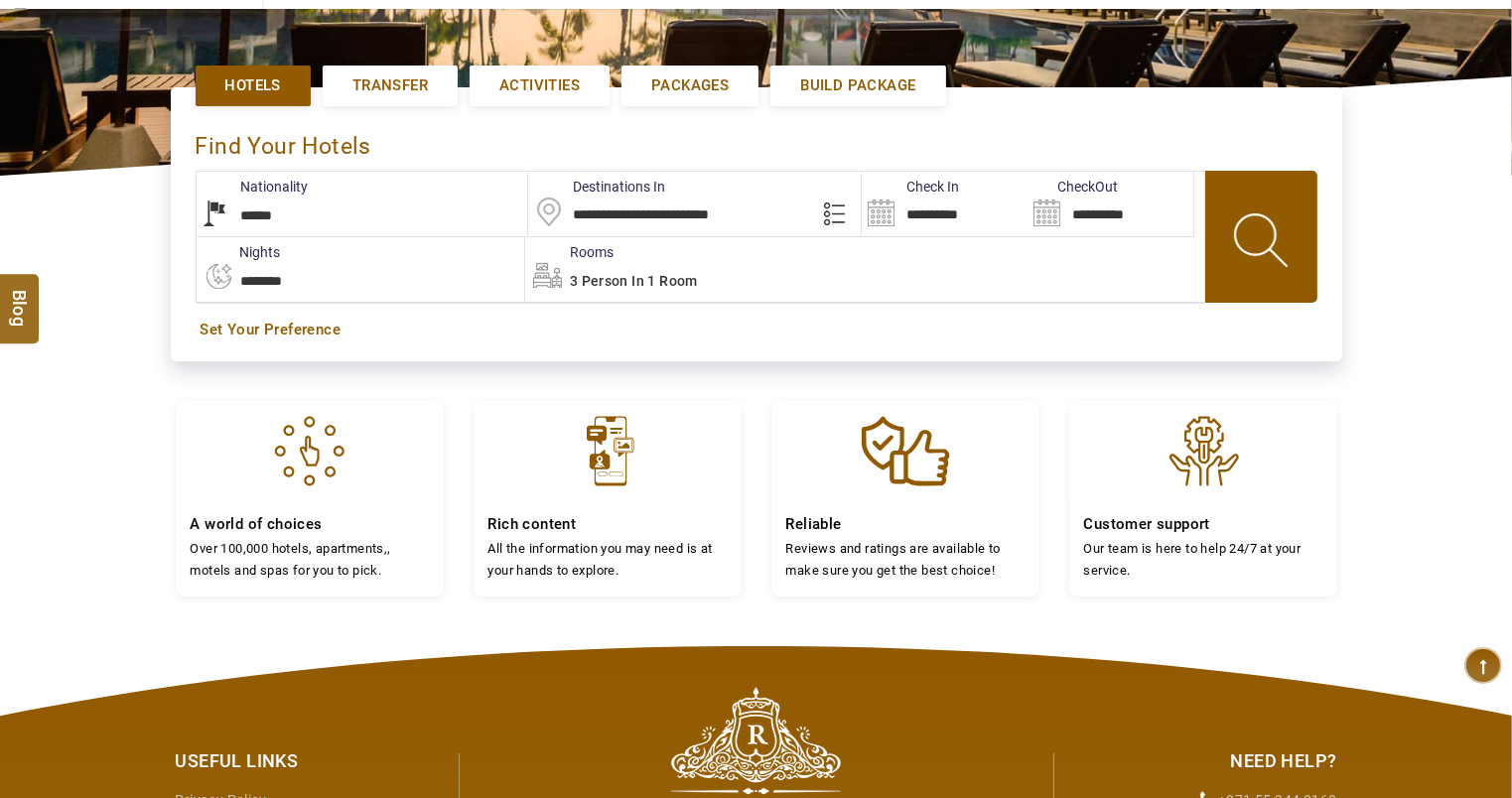 click on "**********" at bounding box center [694, 203] 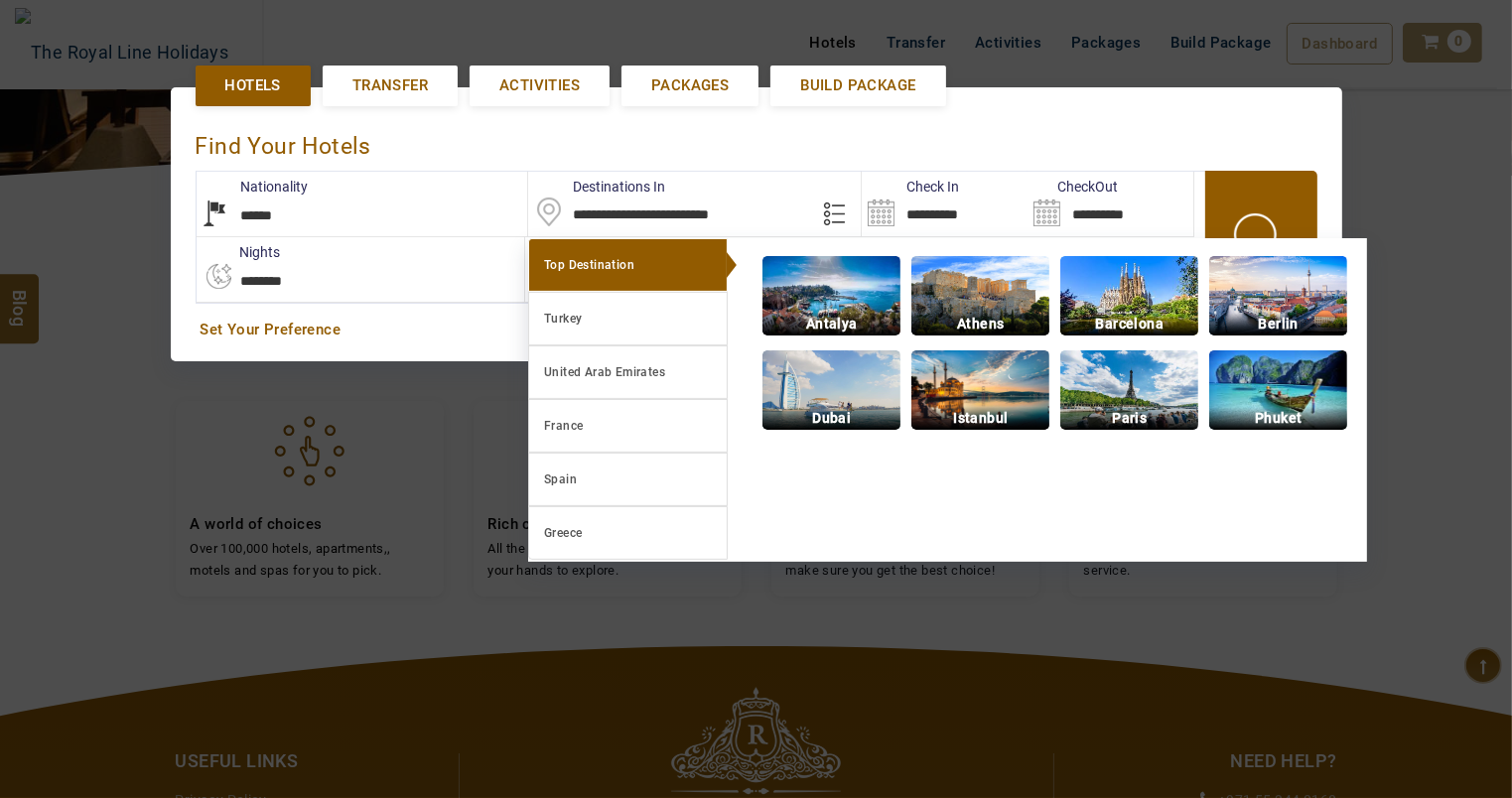 click on "**********" at bounding box center (694, 203) 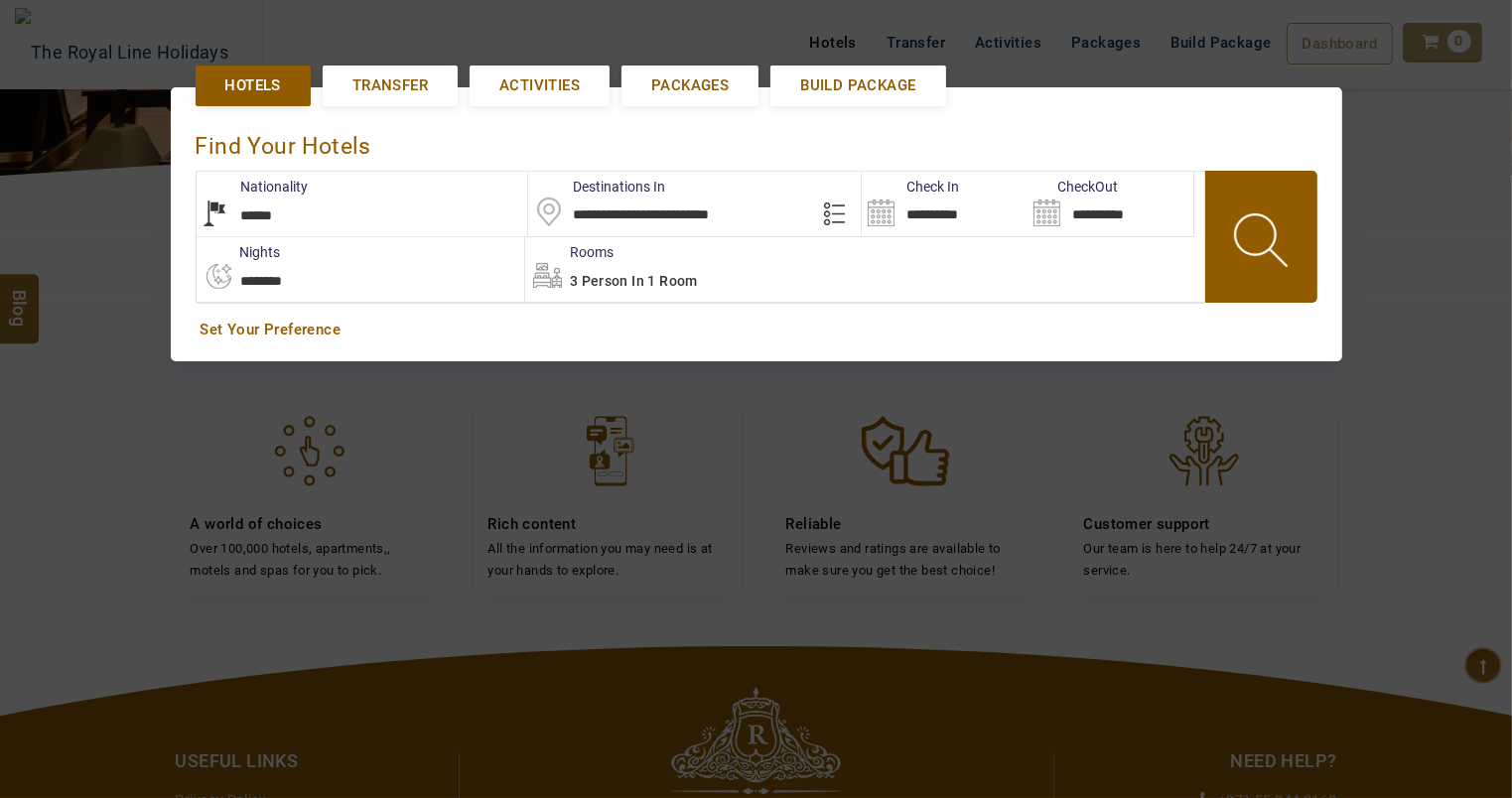 drag, startPoint x: 760, startPoint y: 215, endPoint x: 364, endPoint y: 214, distance: 396.00126 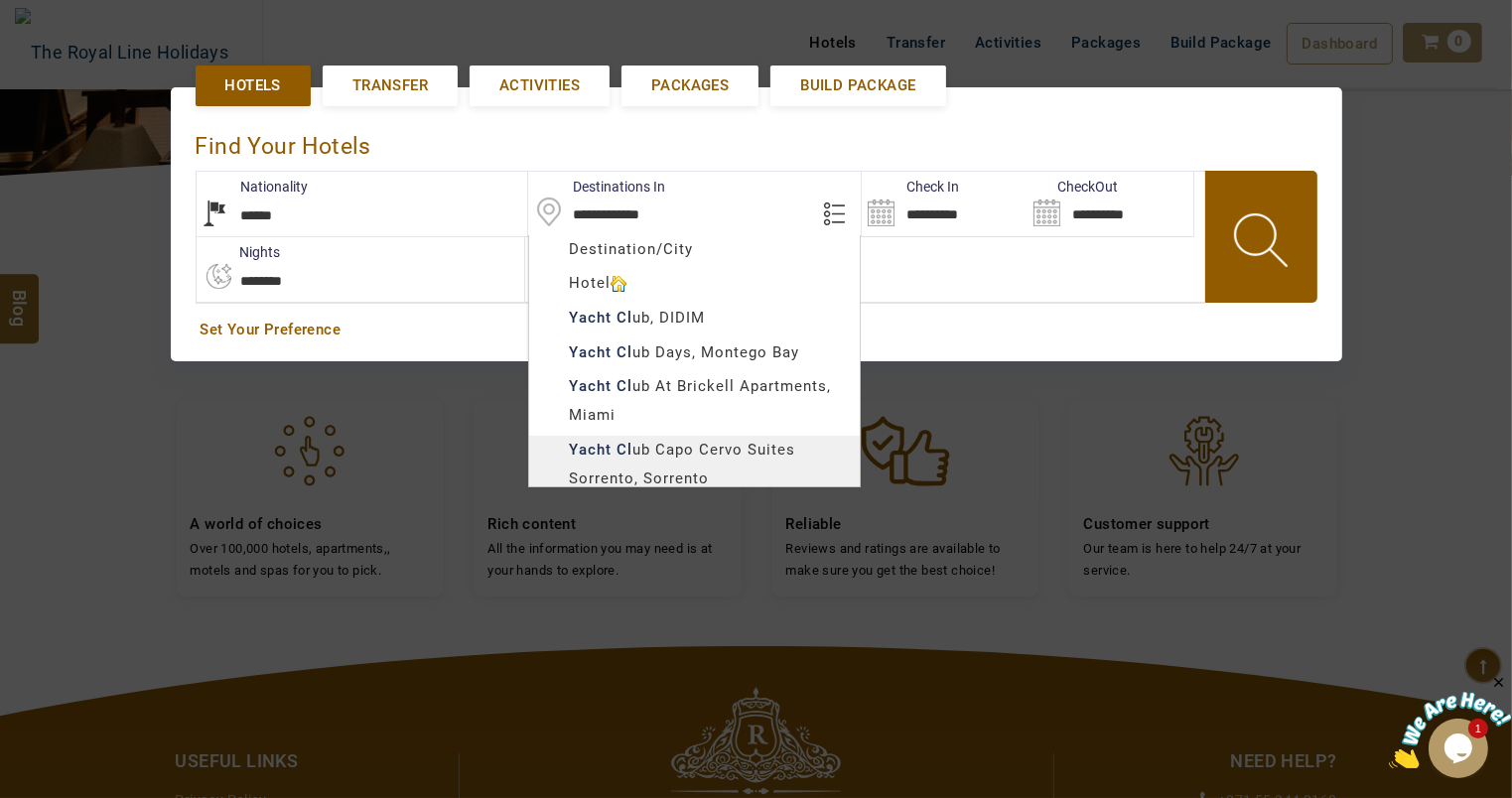 scroll, scrollTop: 0, scrollLeft: 0, axis: both 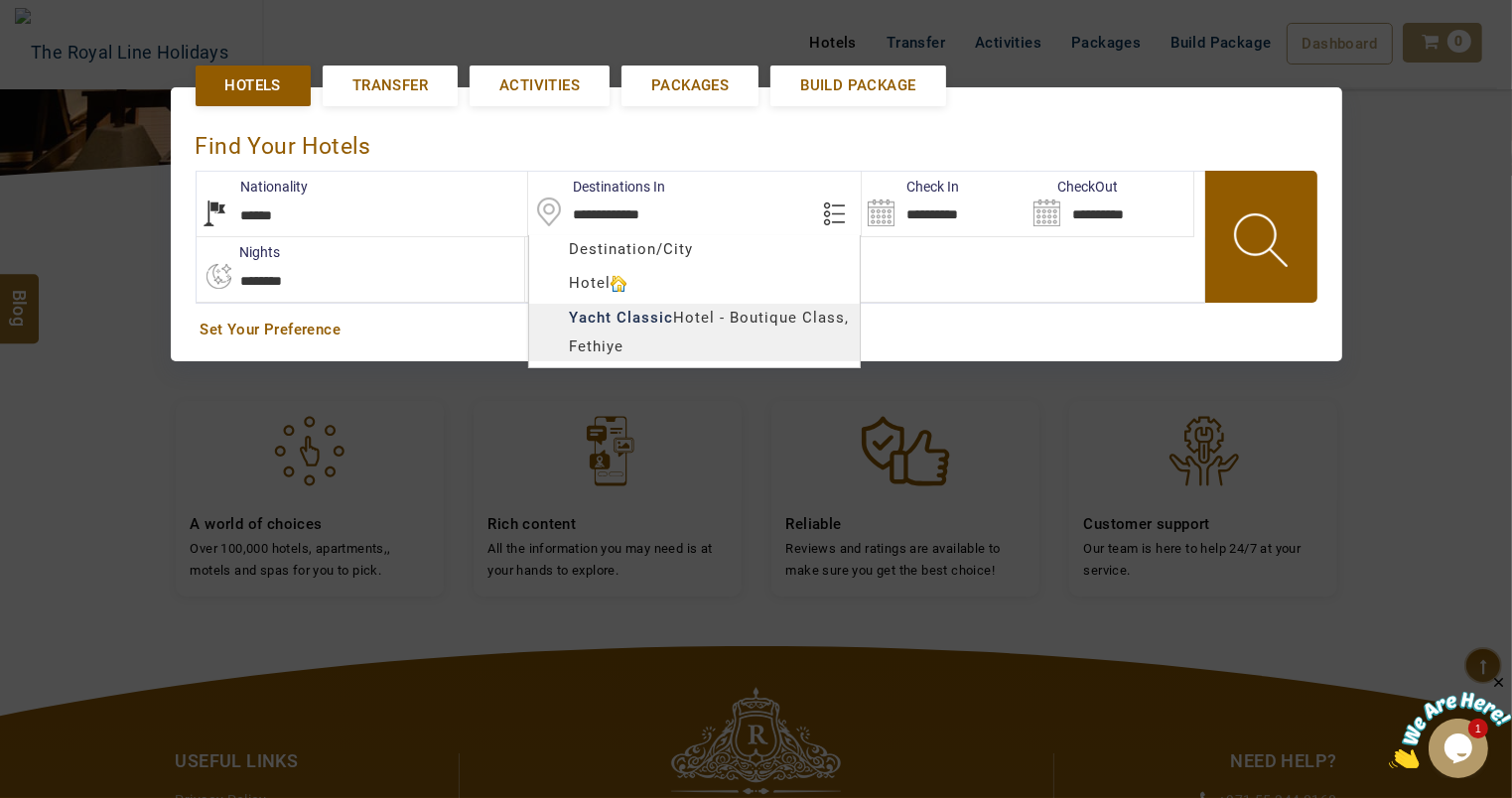 type on "**********" 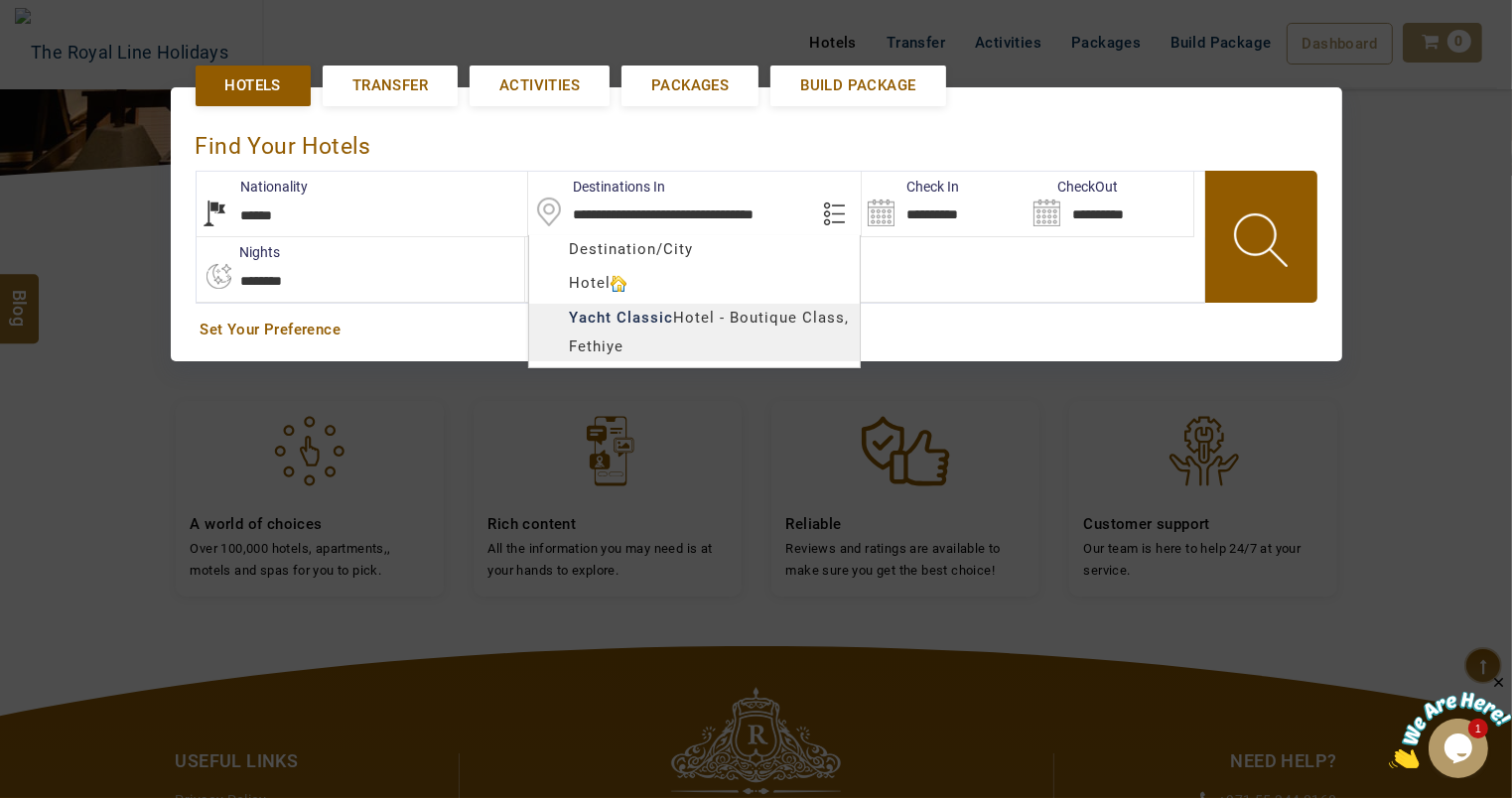 click on "OGARITE TOURISM USD AED  AED EUR  € USD  $ INR  ₹ THB  ฿ IDR  Rp BHD  BHD TRY  ₺ Credit Limit EN HE AR ES PT ZH Helpline
+971 55 344 0168 Register Now +971 55 344 0168 info@royallineholidays.com About Us What we Offer Blog Why Us Contact Hotels  Transfer Activities Packages Build Package Dashboard My Profile My Booking My Reports My Quotation Sign Out 0 Points Redeem Now To Redeem 0 Points Future Points  93   Points Credit Limit Credit Limit USD 3000.00 70% Complete Used USD 464.71 Available USD 2535.29 Setting  Looks like you haven't added anything to your cart yet Countinue Shopping ******* ****** Please Wait.. Blog demo
Remember me Forgot
password? LOG IN Don't have an account?   Register Now My Booking View/ Print/Cancel Your Booking without Signing in Submit demo
In A Few Moment, You Will Be Celebrating Best Hotel options galore ! Check In   CheckOut Rooms Rooms Please Wait Find the best hotel deals 600,000+ hotels, apartments, villas and more. Hotels  ****" at bounding box center [756, 354] 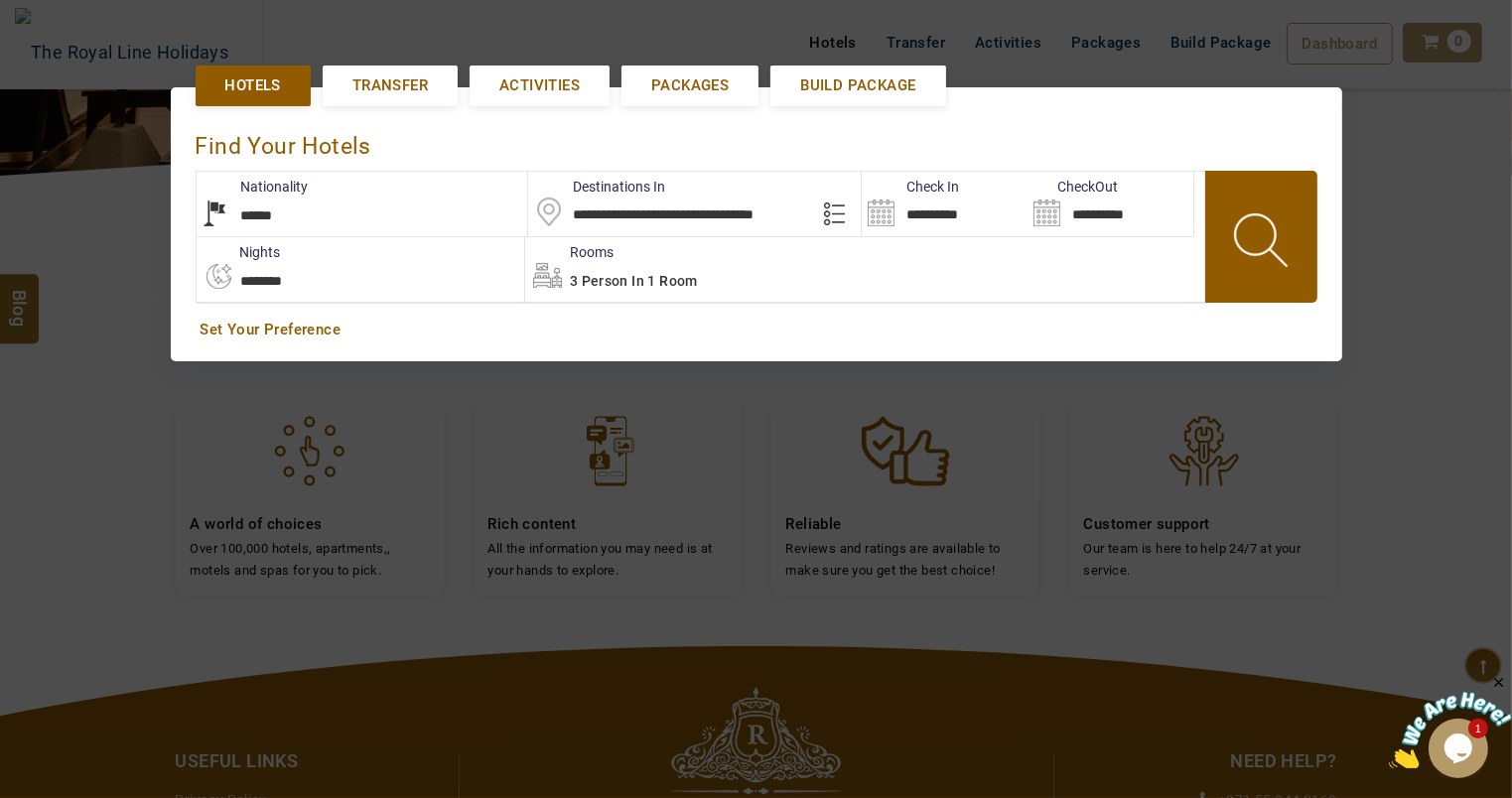 click on "**********" at bounding box center [944, 203] 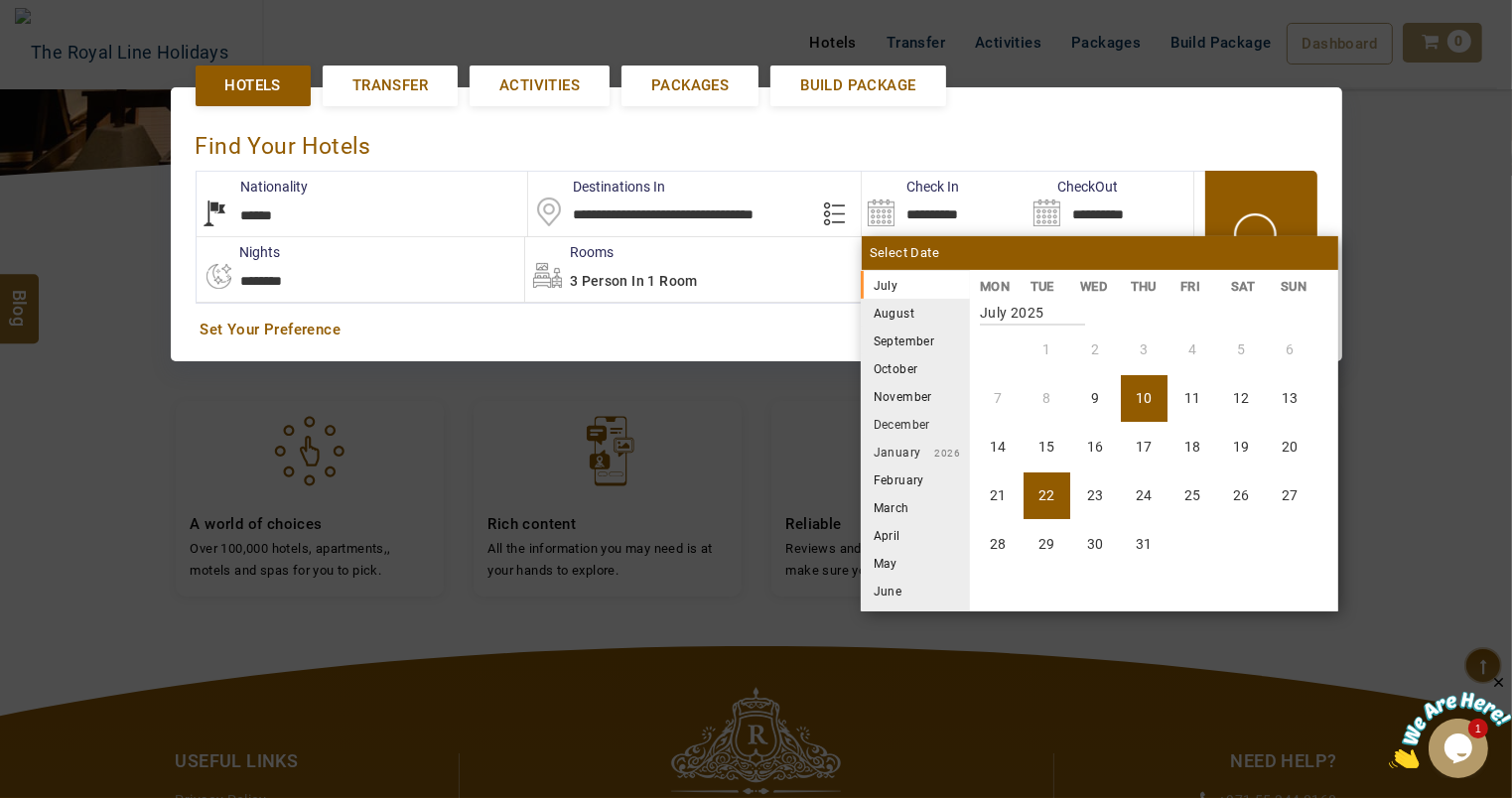 click on "22" at bounding box center (1046, 495) 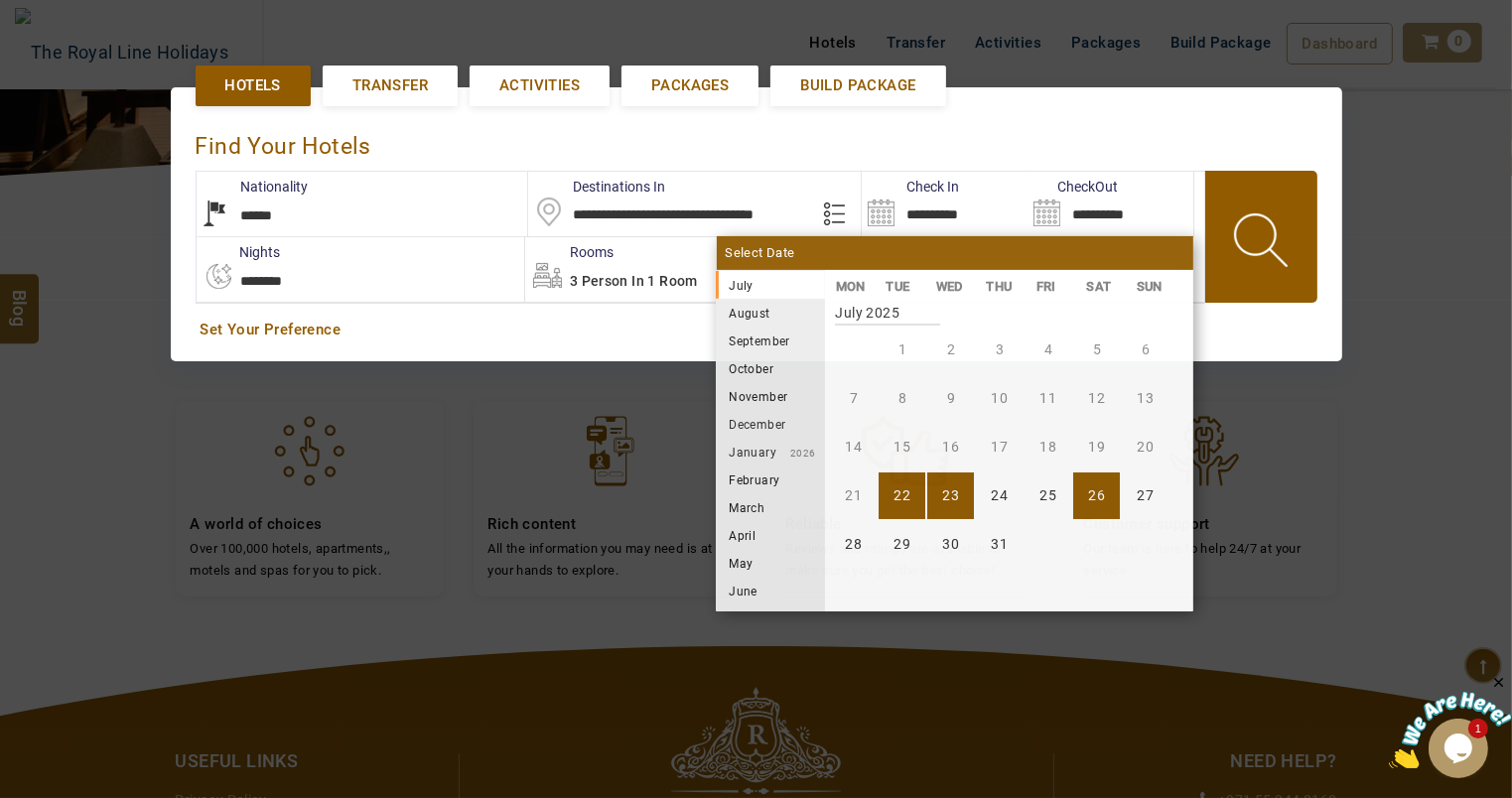 click on "26" at bounding box center (1096, 495) 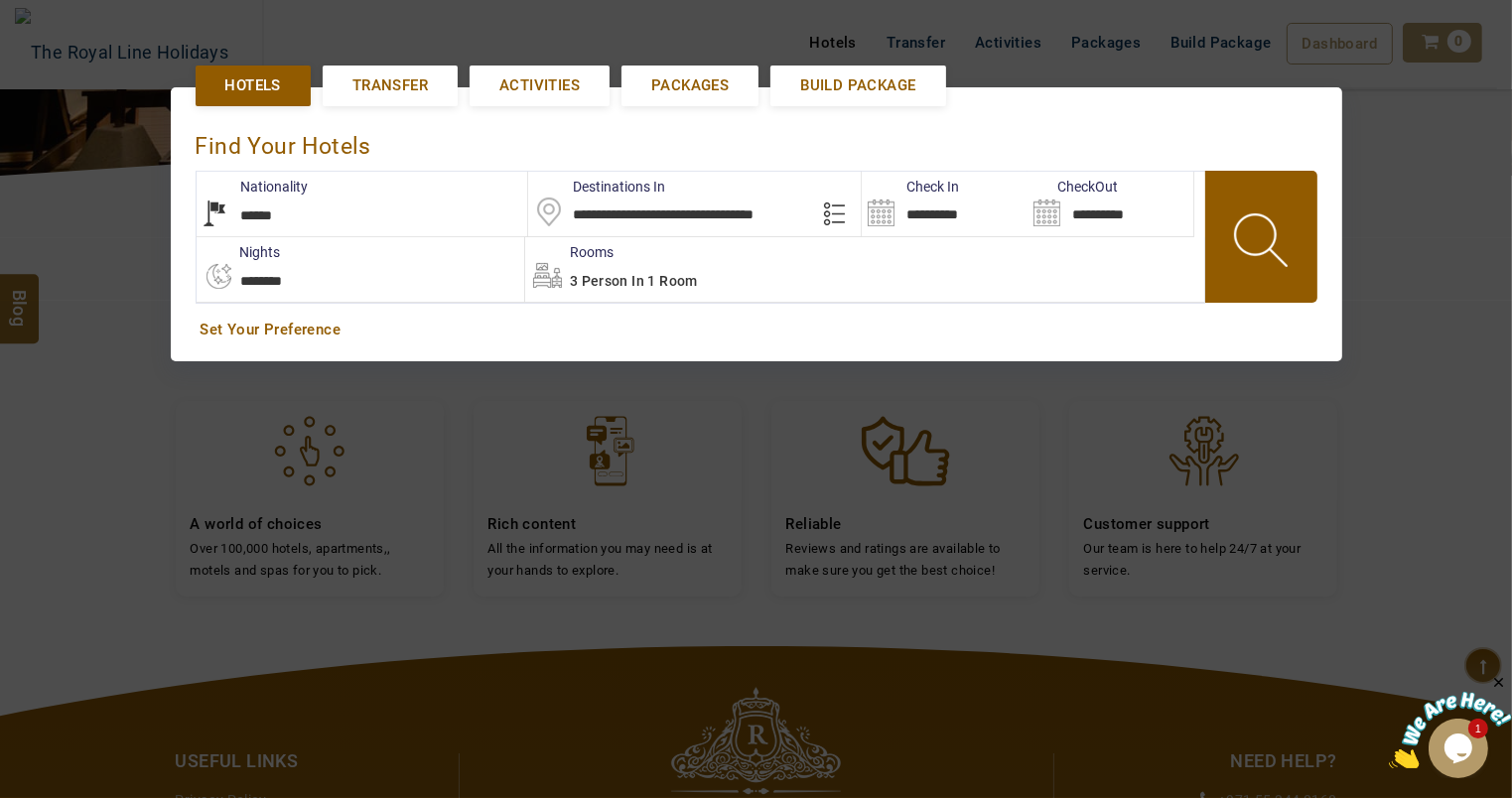 click on "3 Person in    1 Room" at bounding box center (633, 281) 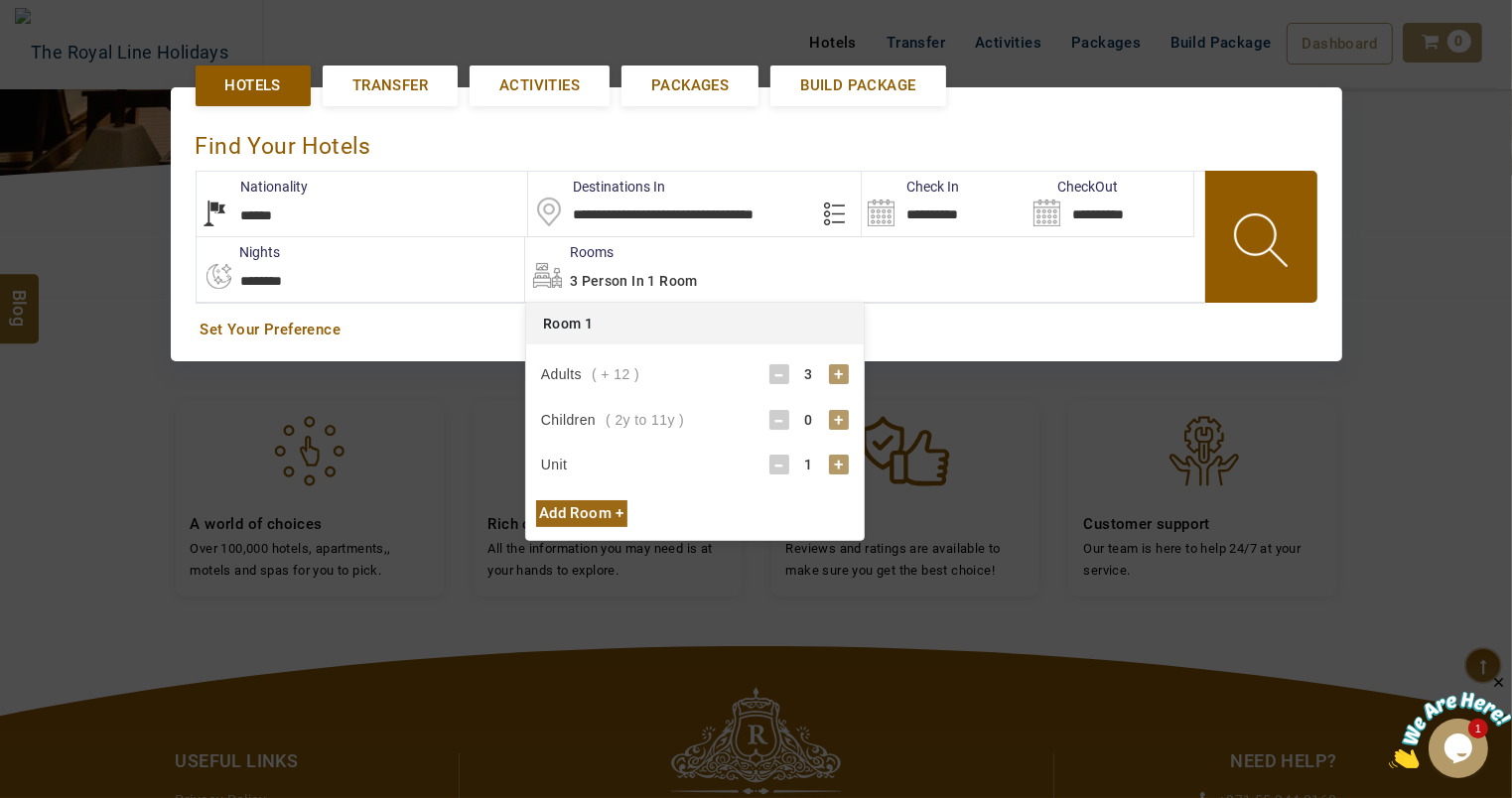 click on "-" at bounding box center [779, 374] 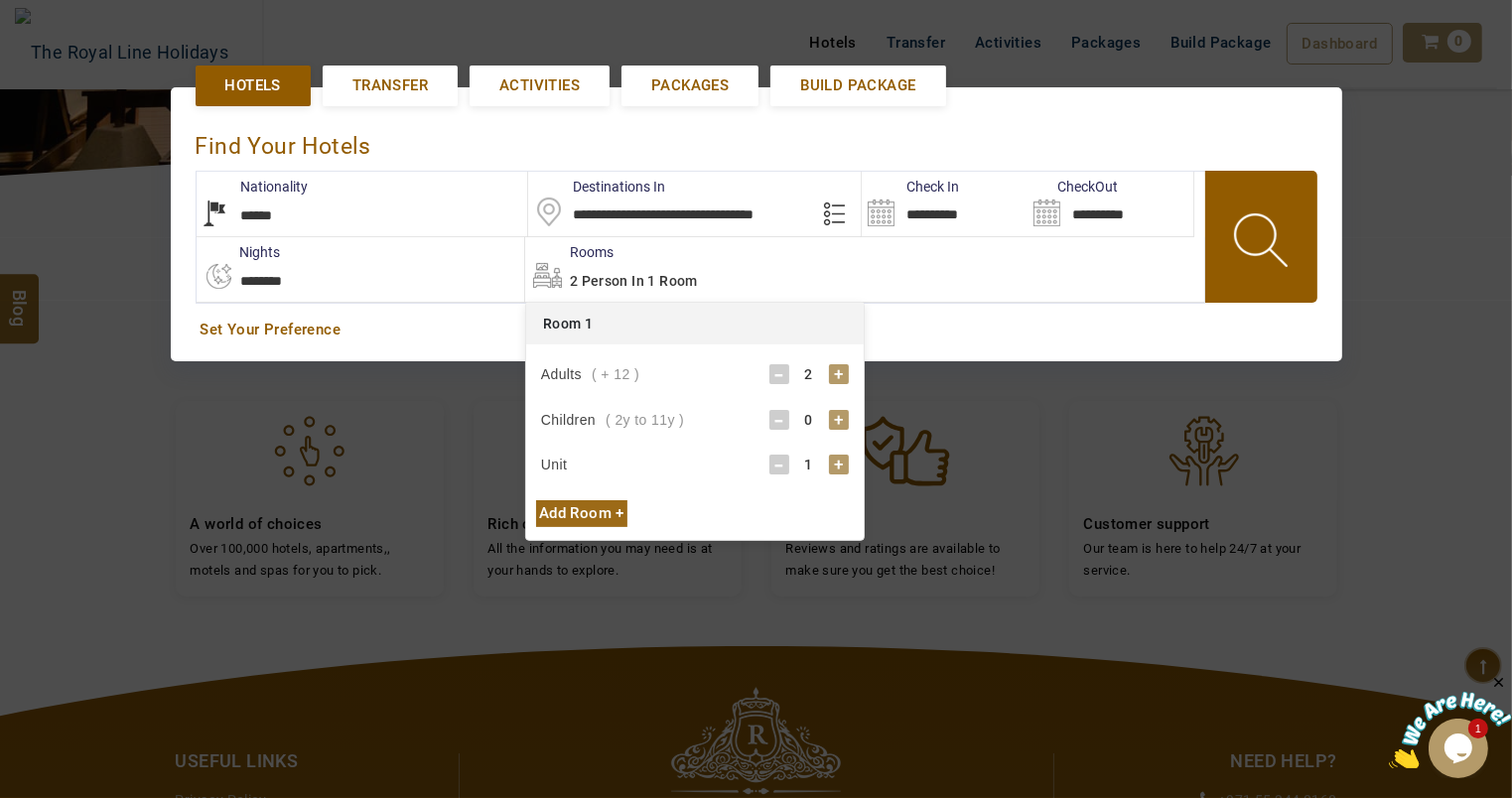 click on "+" at bounding box center [839, 420] 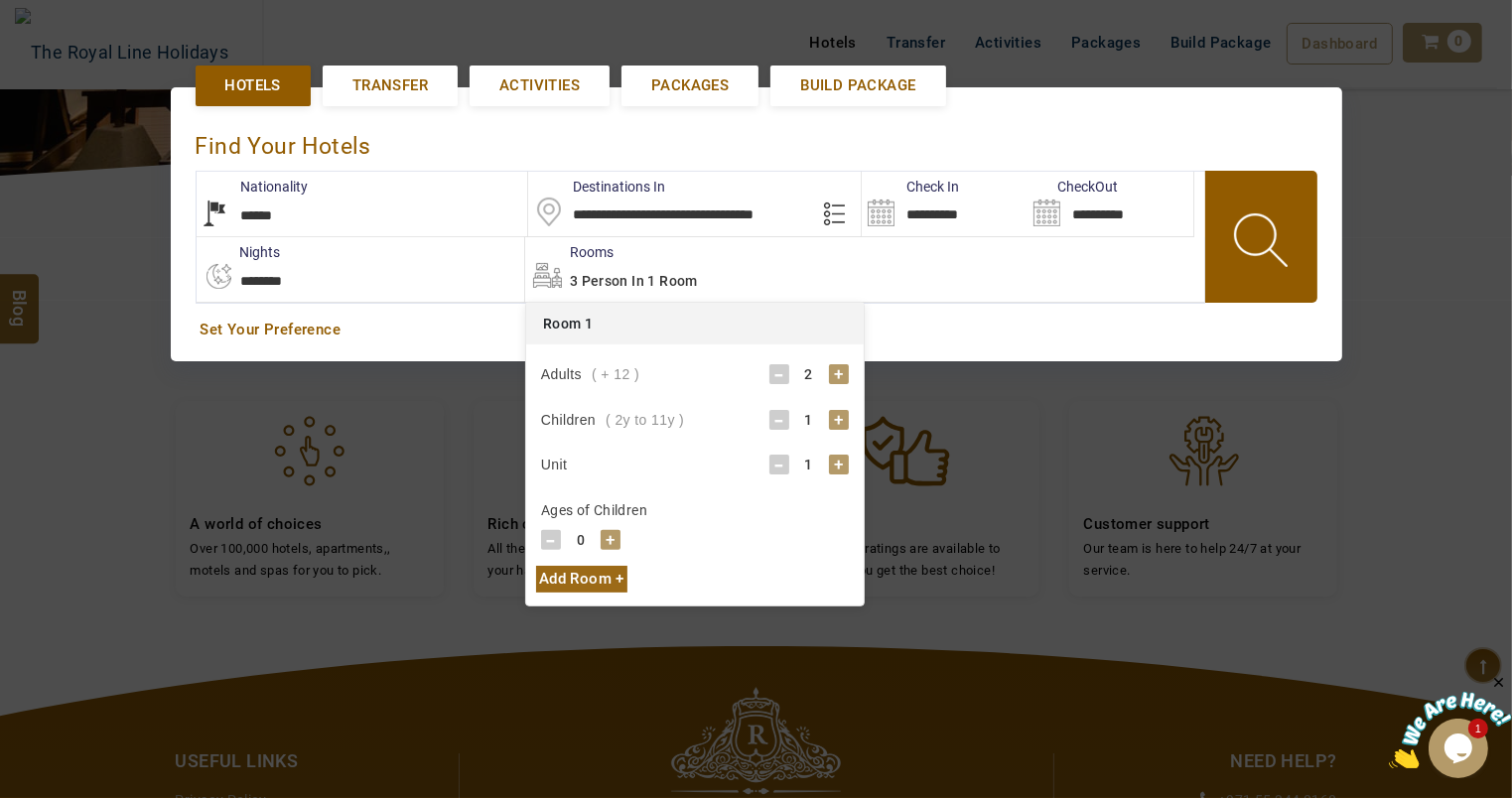 click on "+" at bounding box center [611, 540] 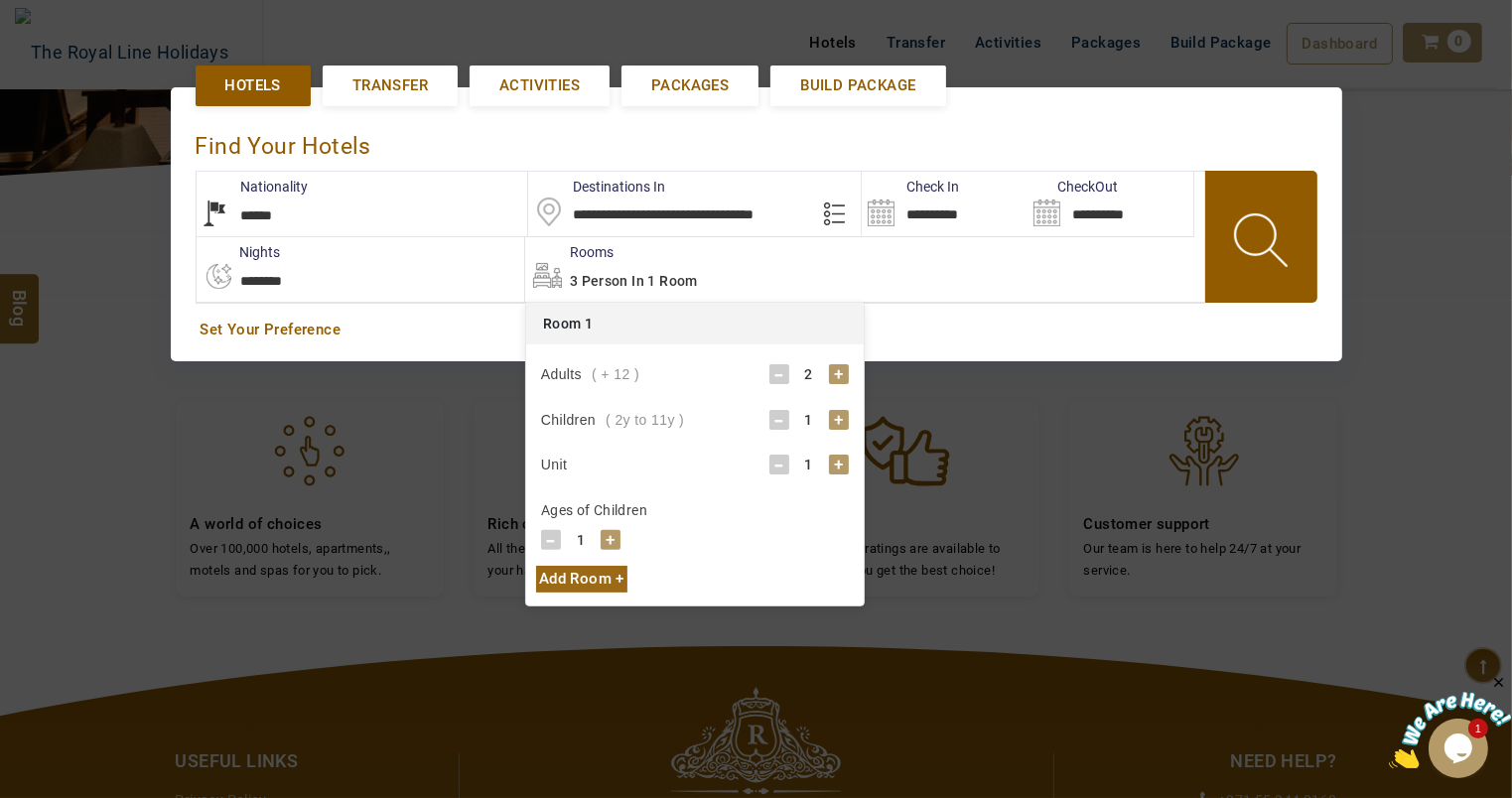 click on "+" at bounding box center (611, 540) 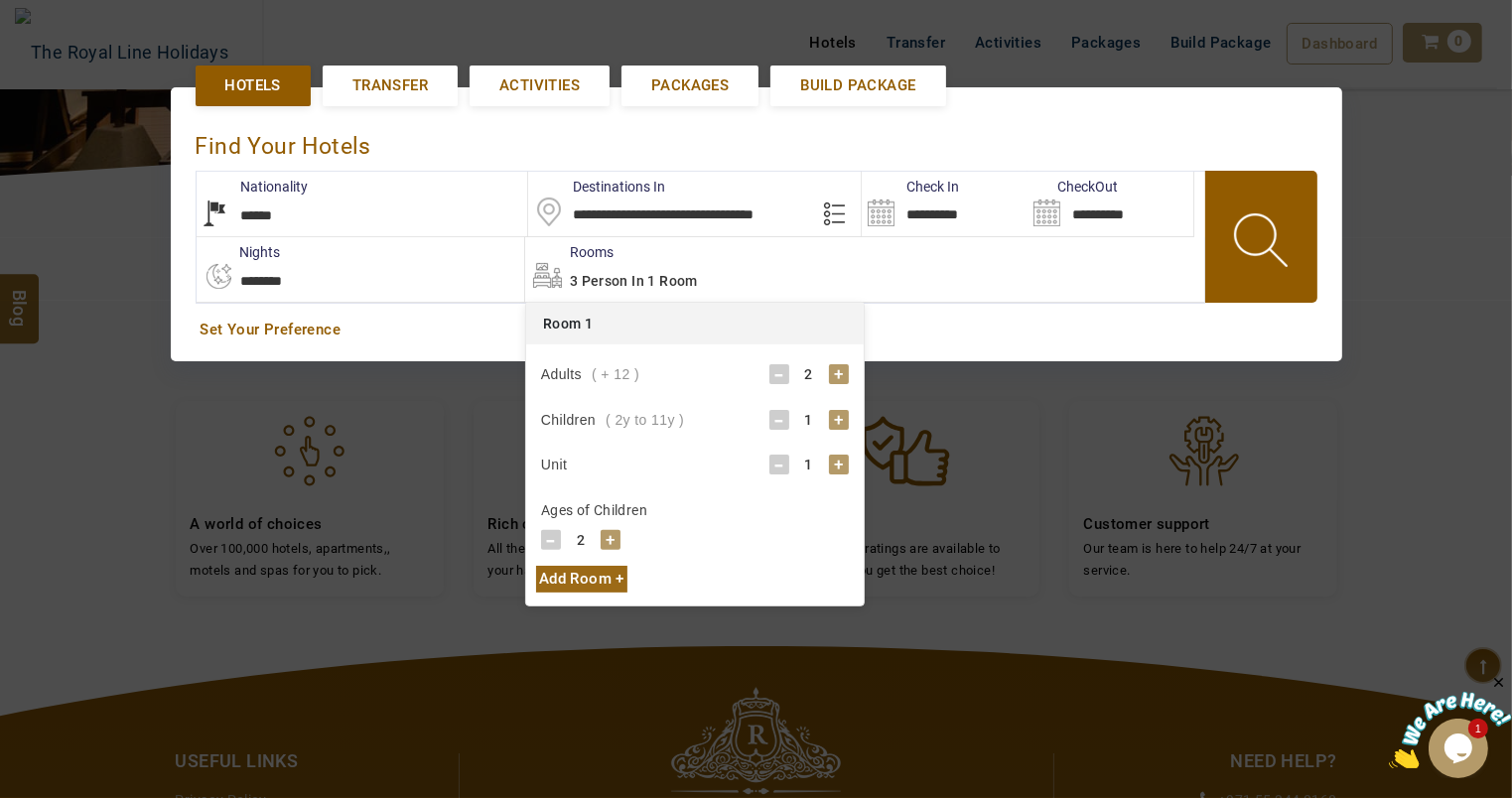 click on "+" at bounding box center (611, 540) 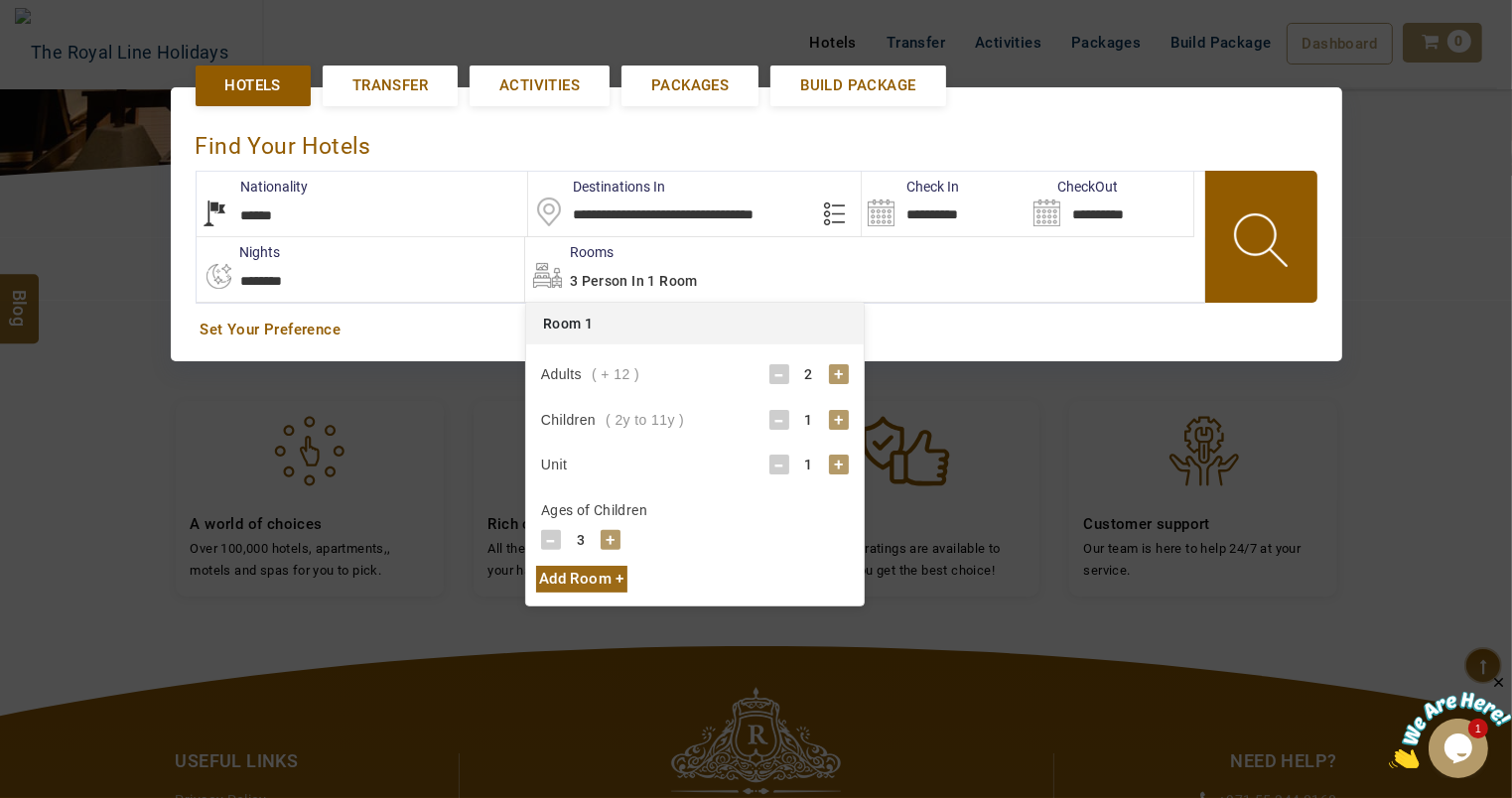 click on "+" at bounding box center (611, 540) 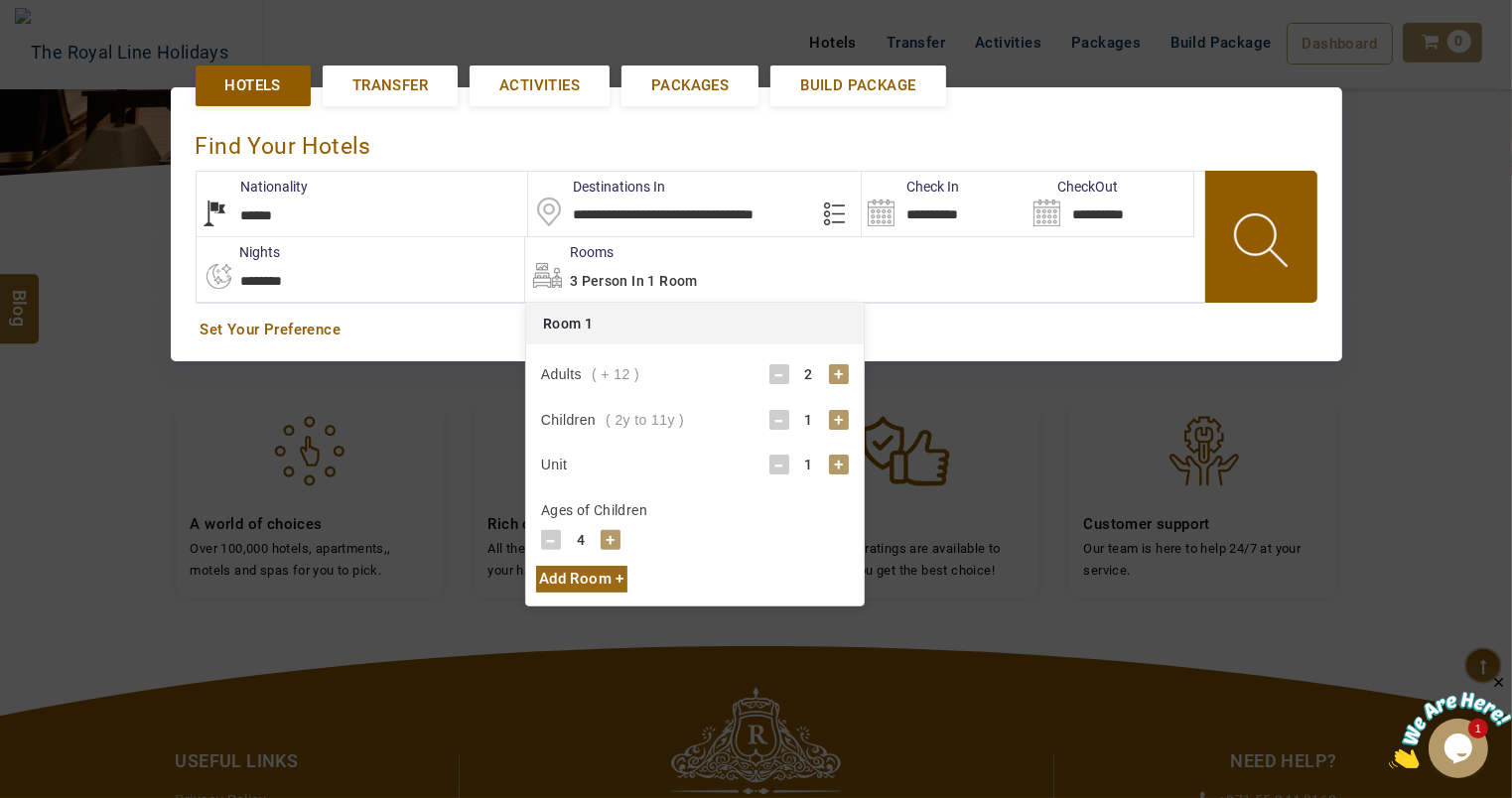 click on "+" at bounding box center (611, 540) 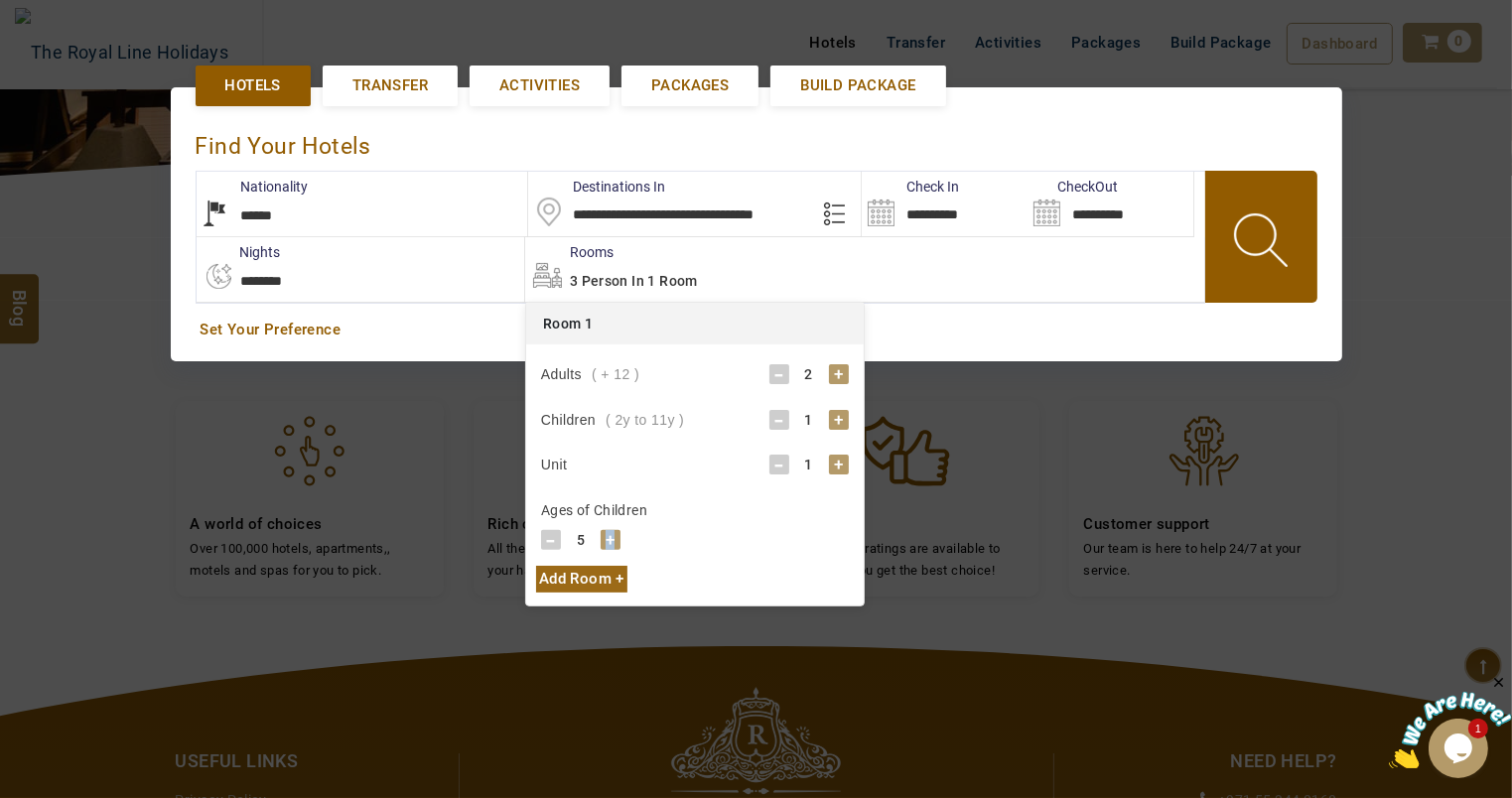 click on "+" at bounding box center [611, 540] 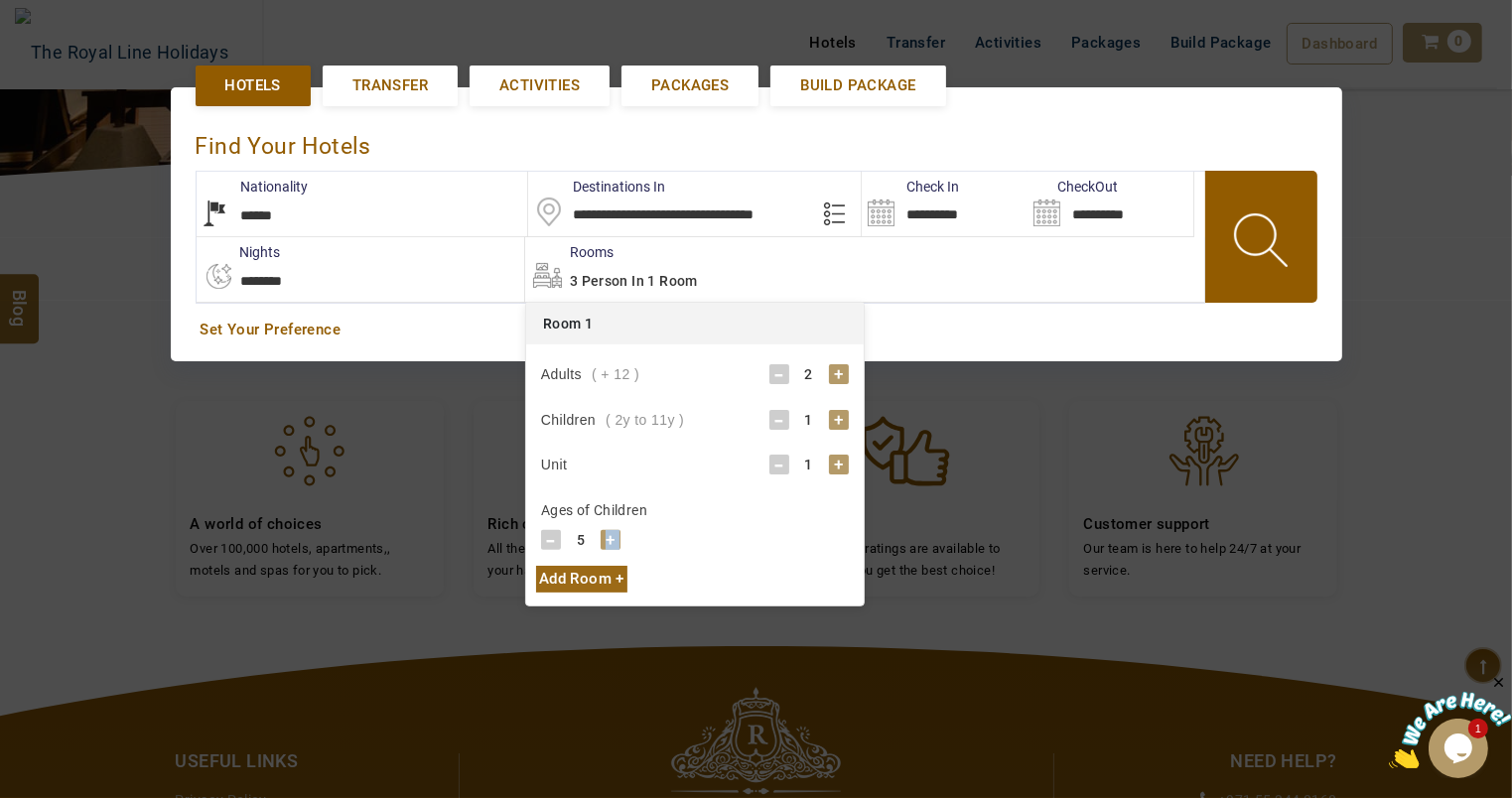click on "+" at bounding box center [611, 540] 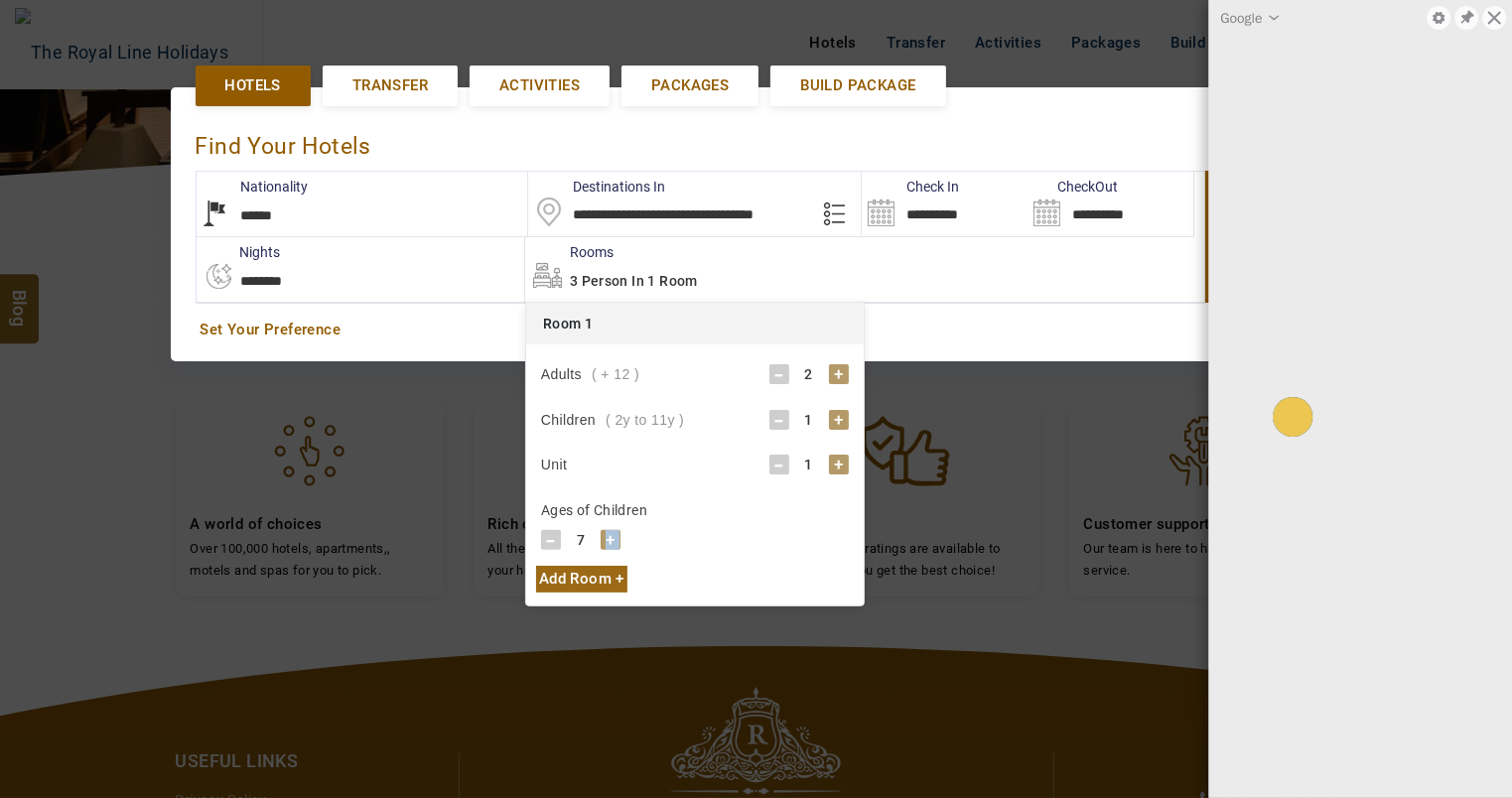 click on "+" at bounding box center (611, 540) 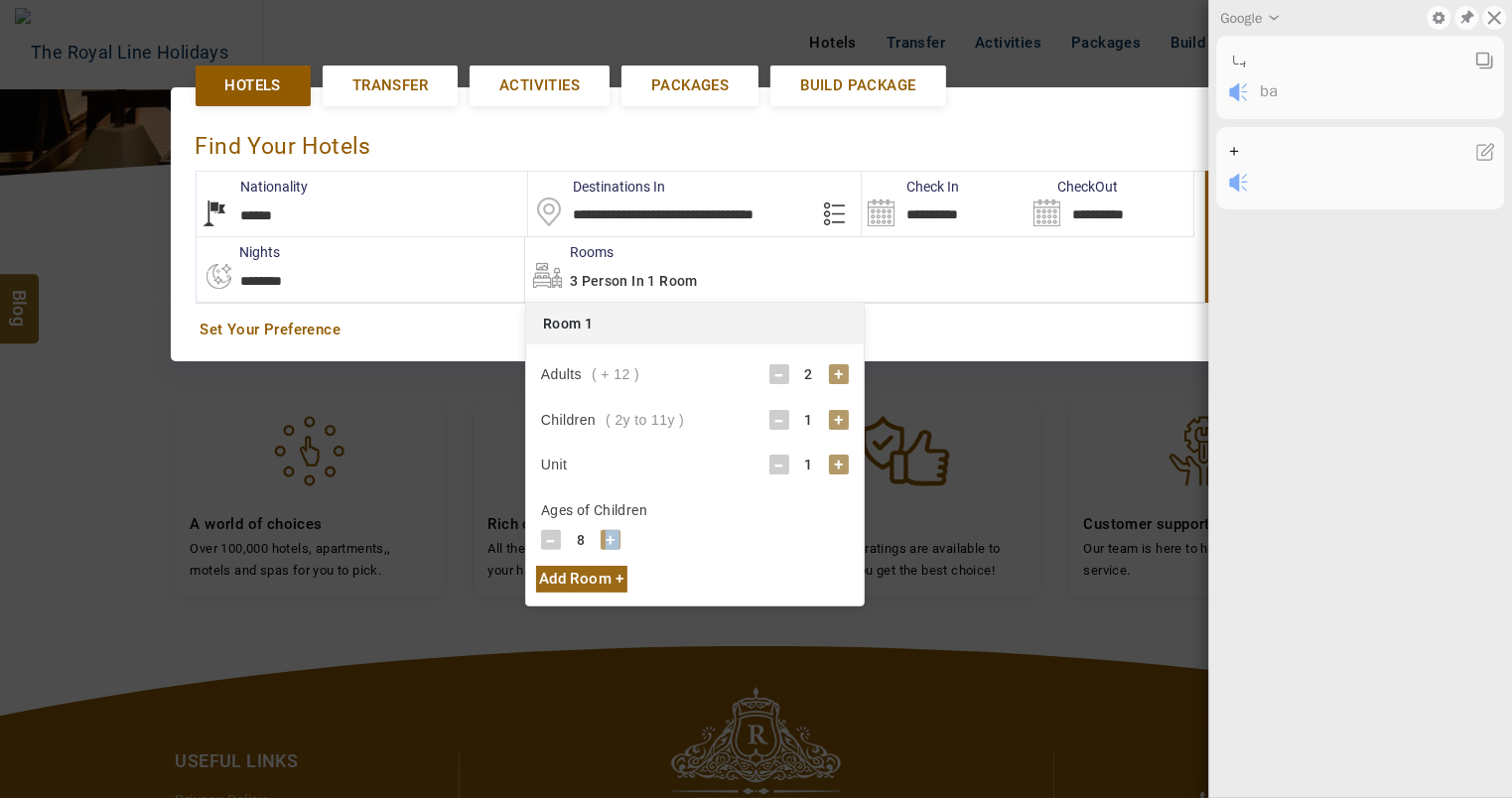 click on "+" at bounding box center (611, 540) 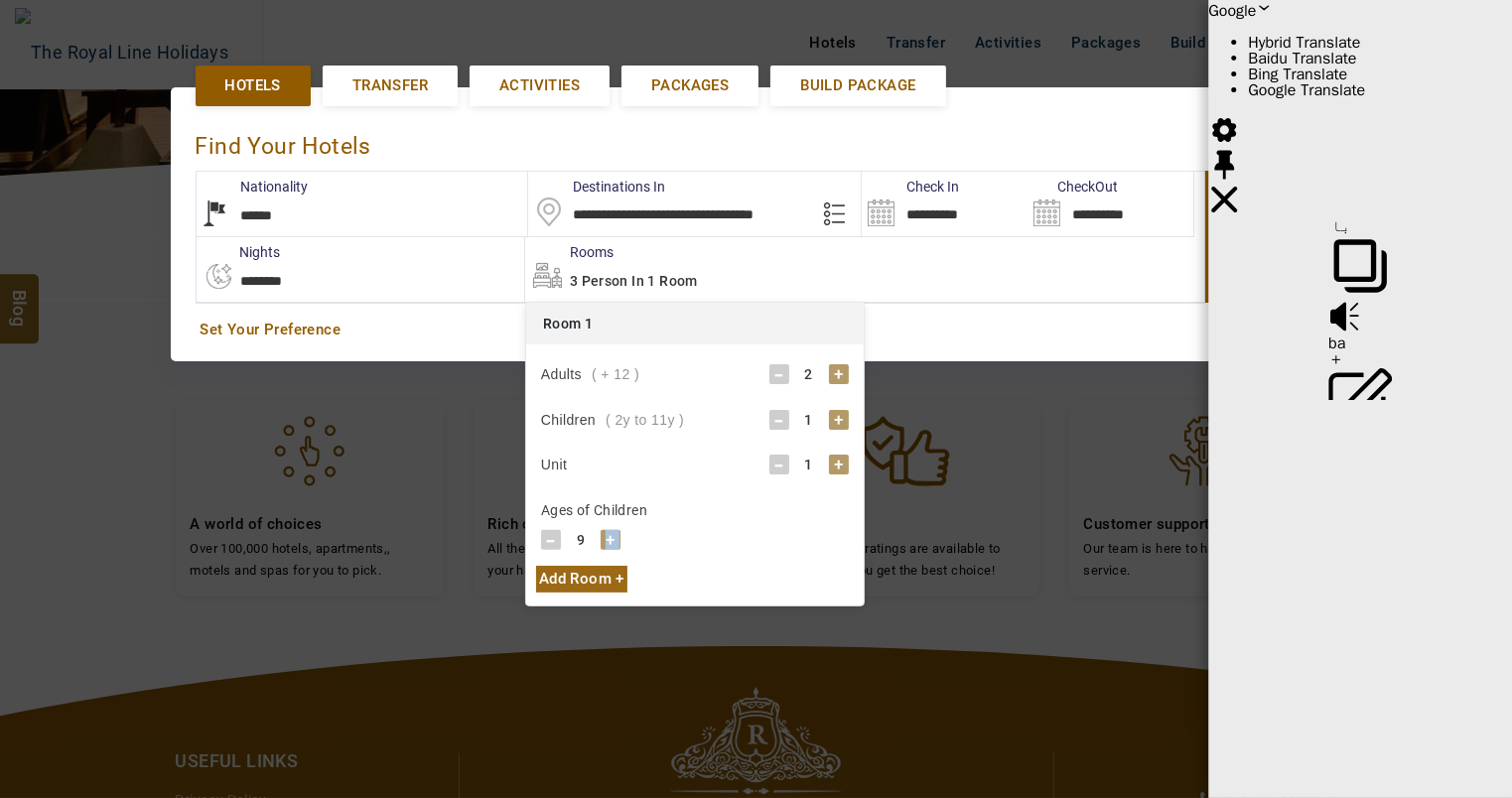 click on "+" at bounding box center [611, 540] 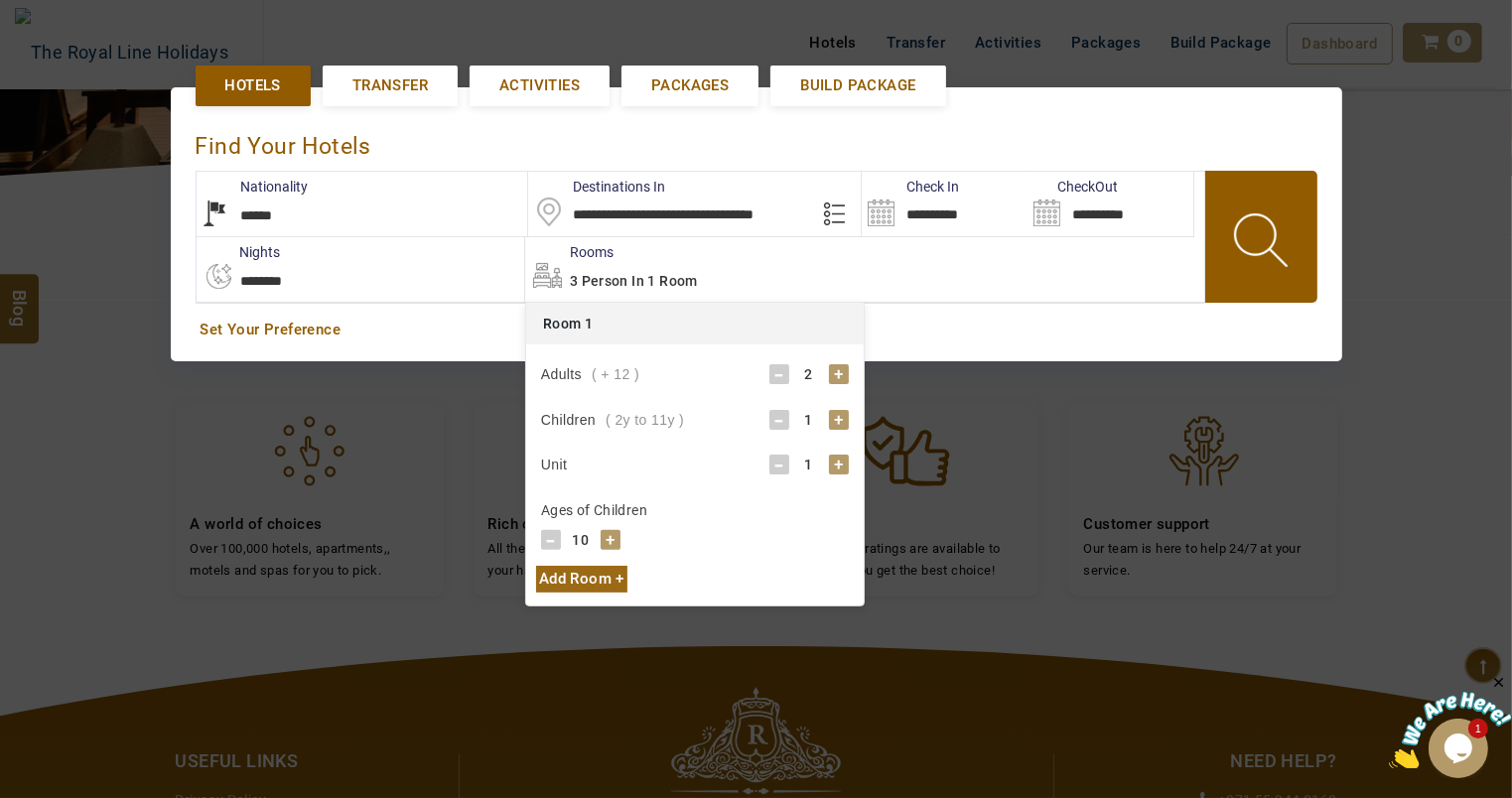 click on "+" at bounding box center (611, 540) 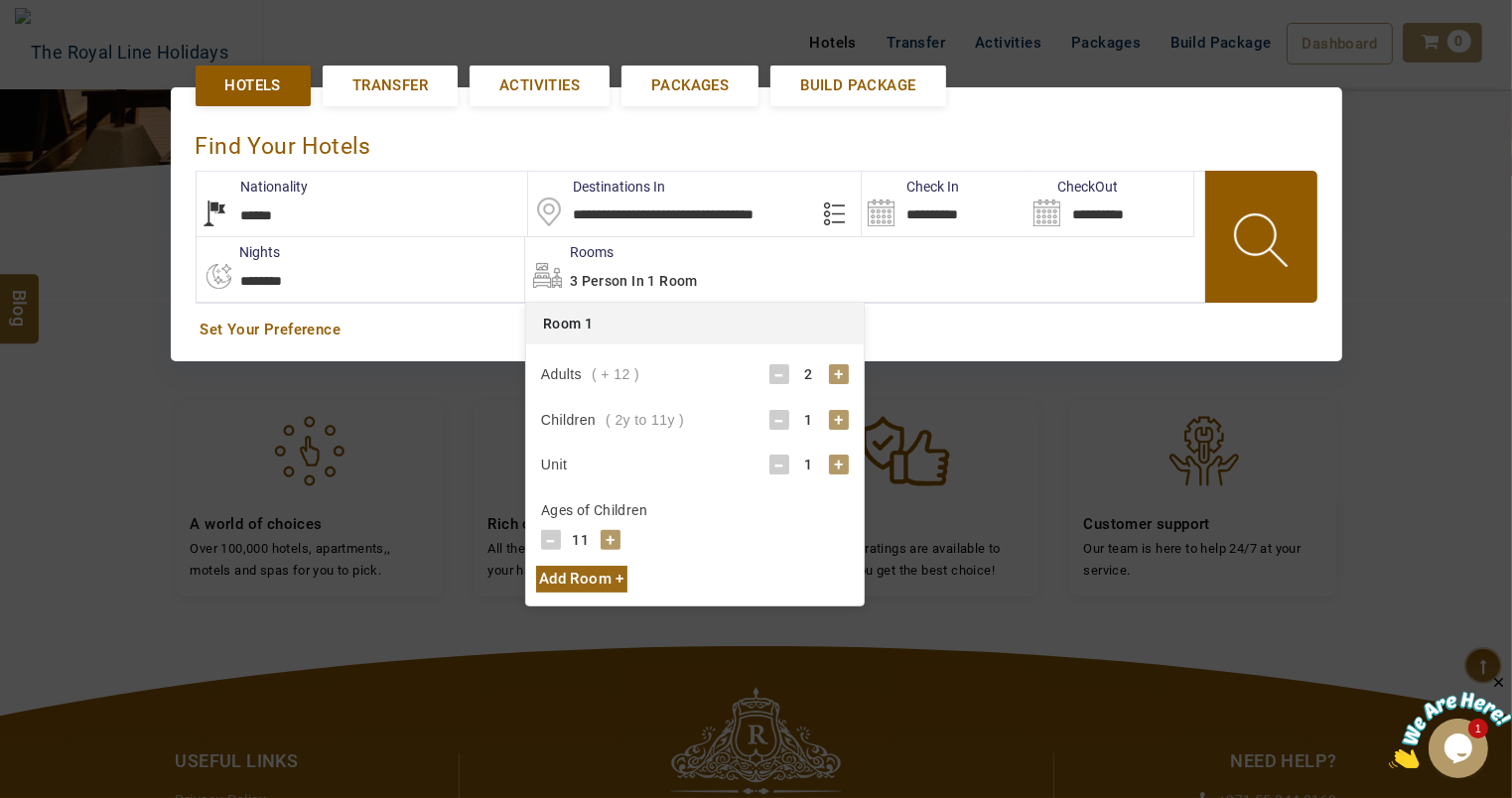 click on "**********" at bounding box center (756, 223) 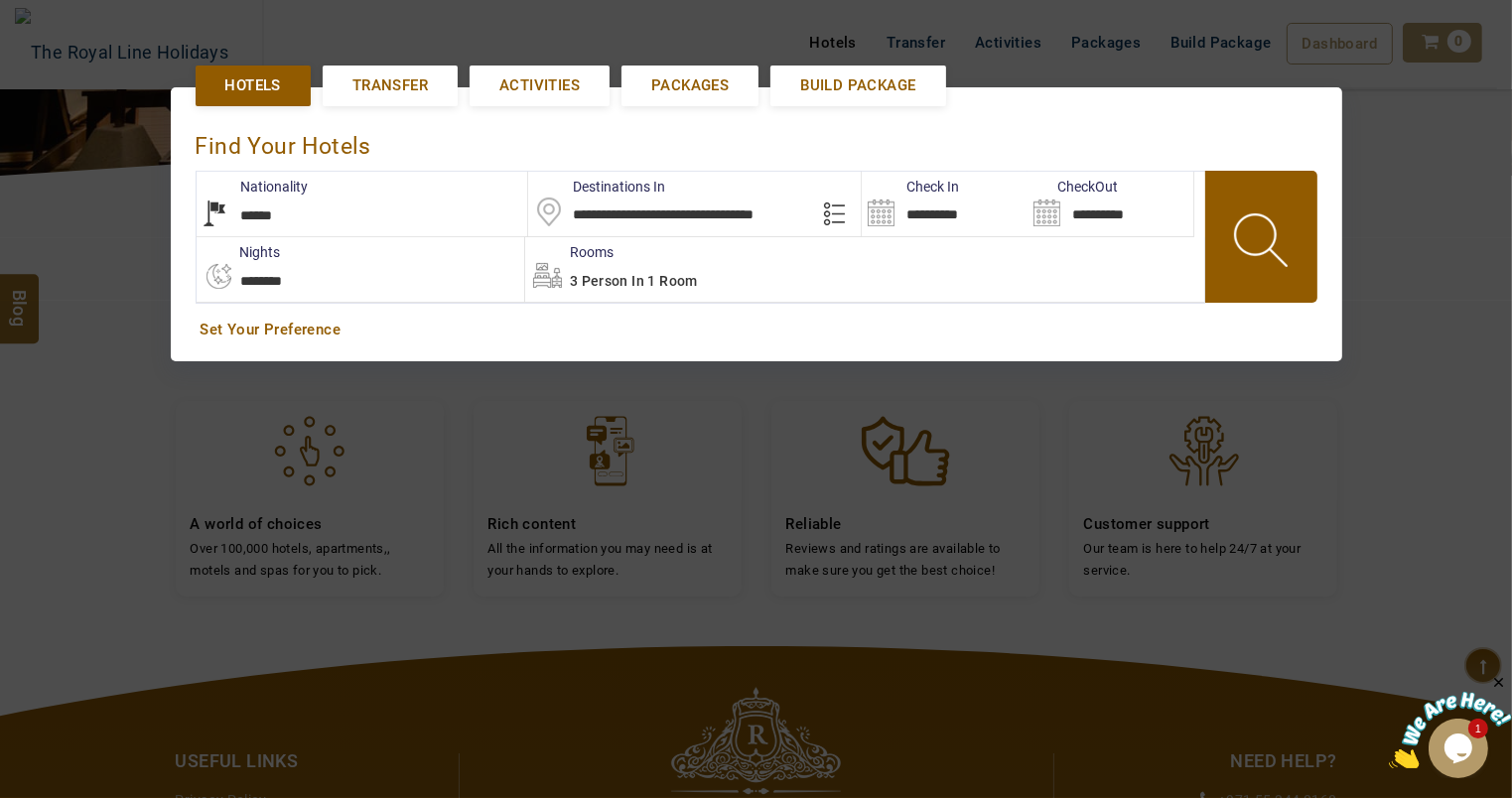 click at bounding box center [1263, 243] 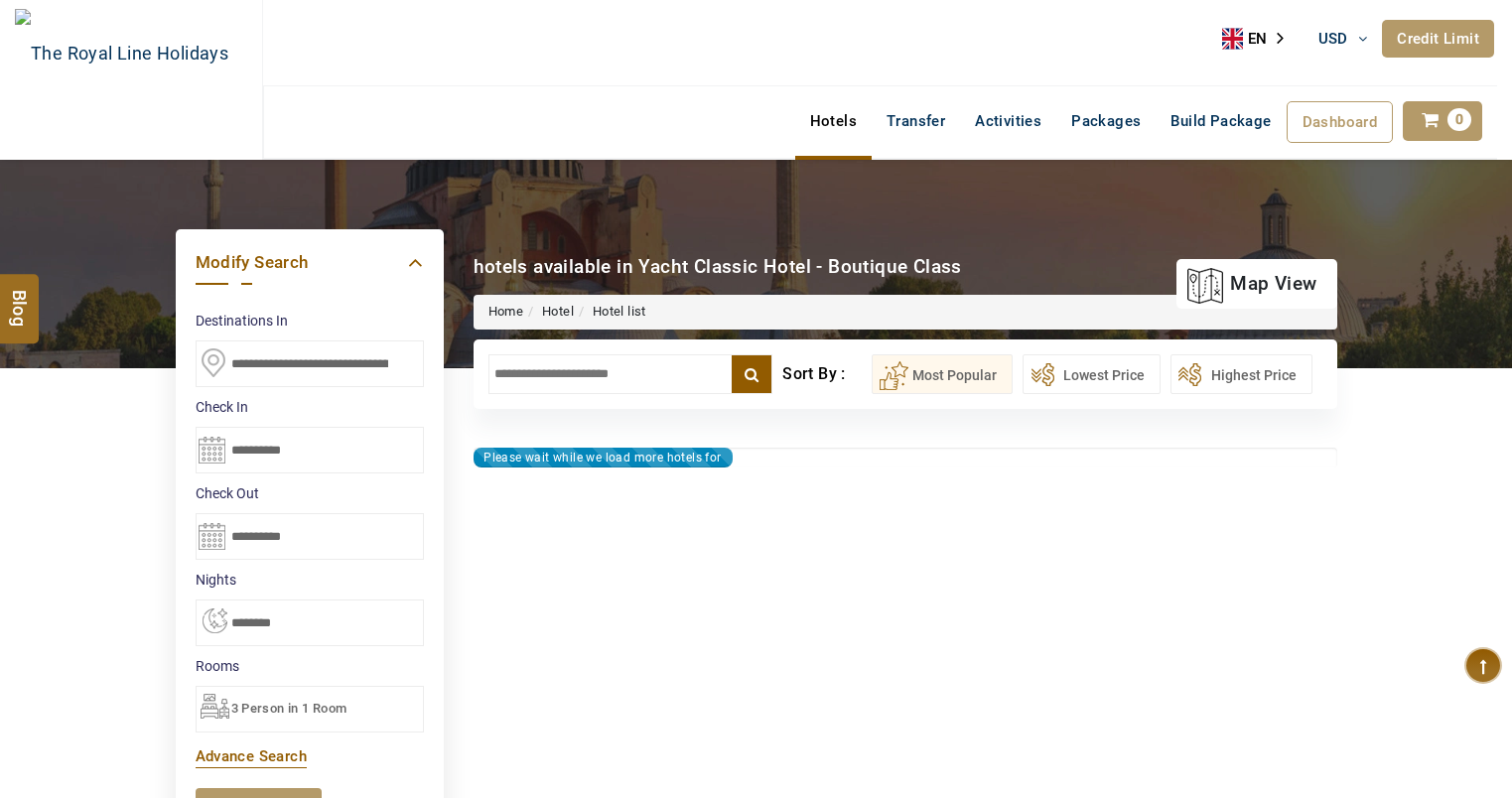 scroll, scrollTop: 0, scrollLeft: 0, axis: both 